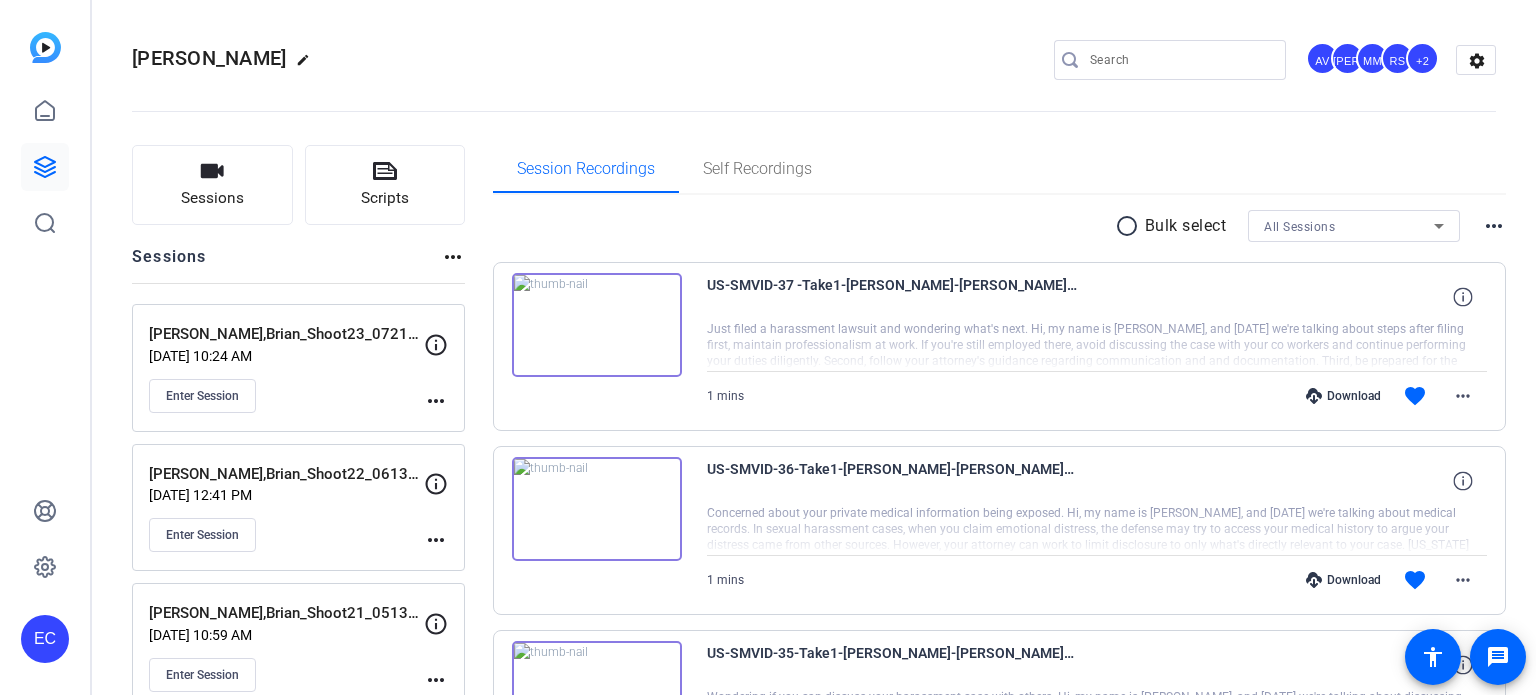 scroll, scrollTop: 0, scrollLeft: 0, axis: both 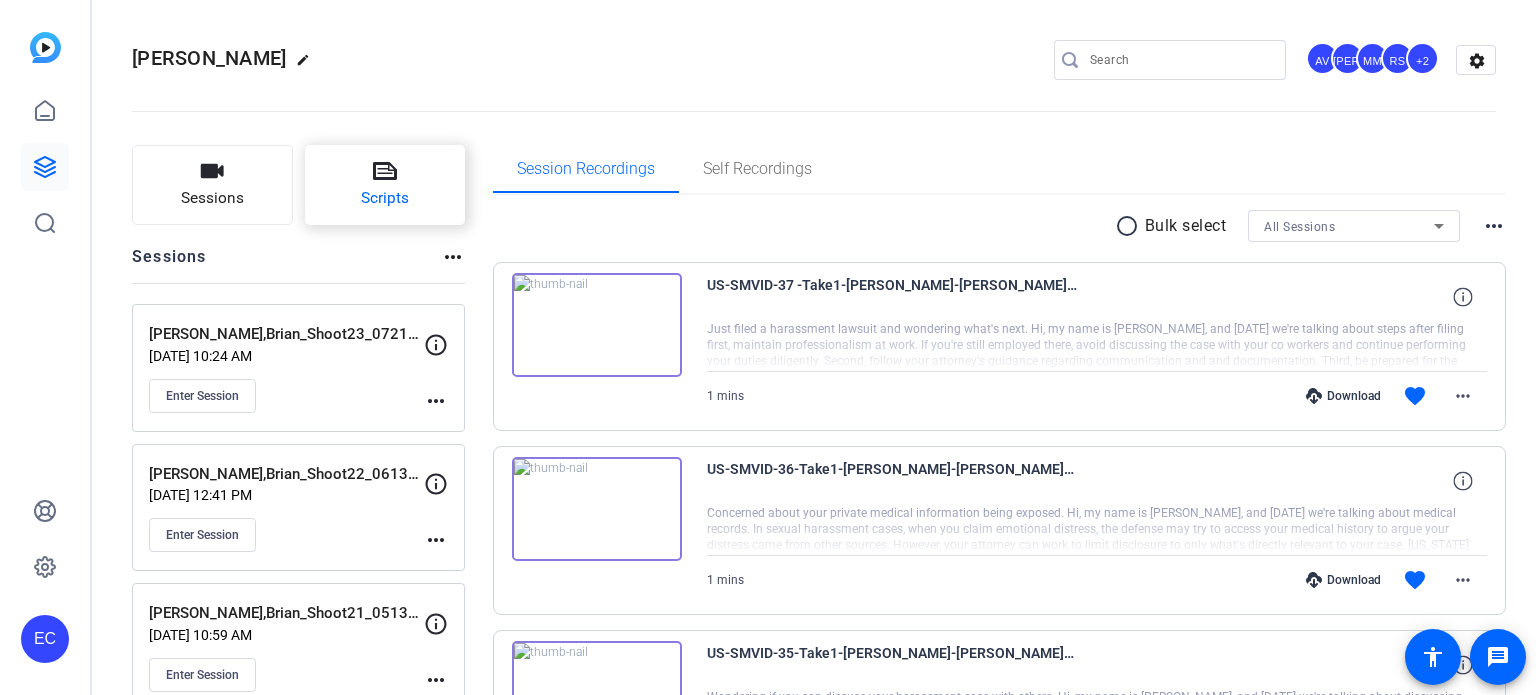 click 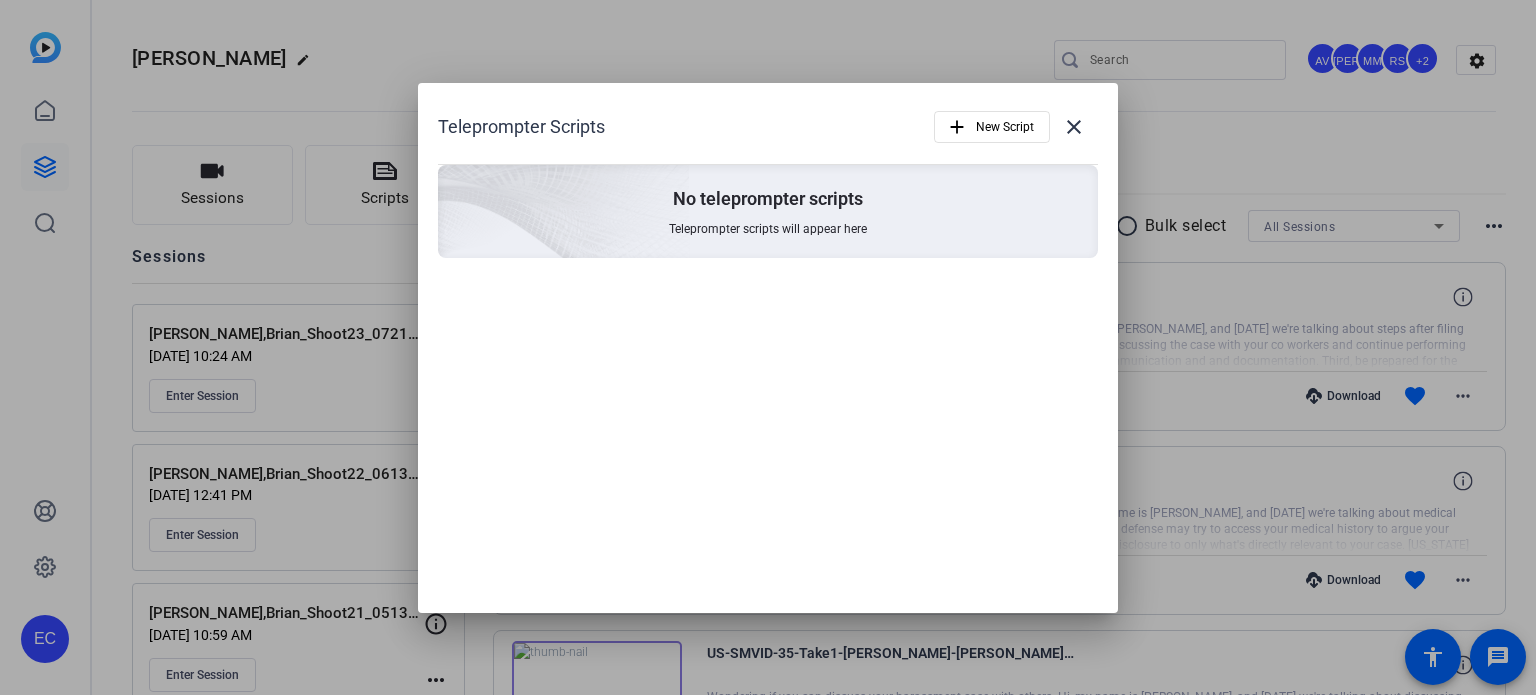 scroll, scrollTop: 0, scrollLeft: 0, axis: both 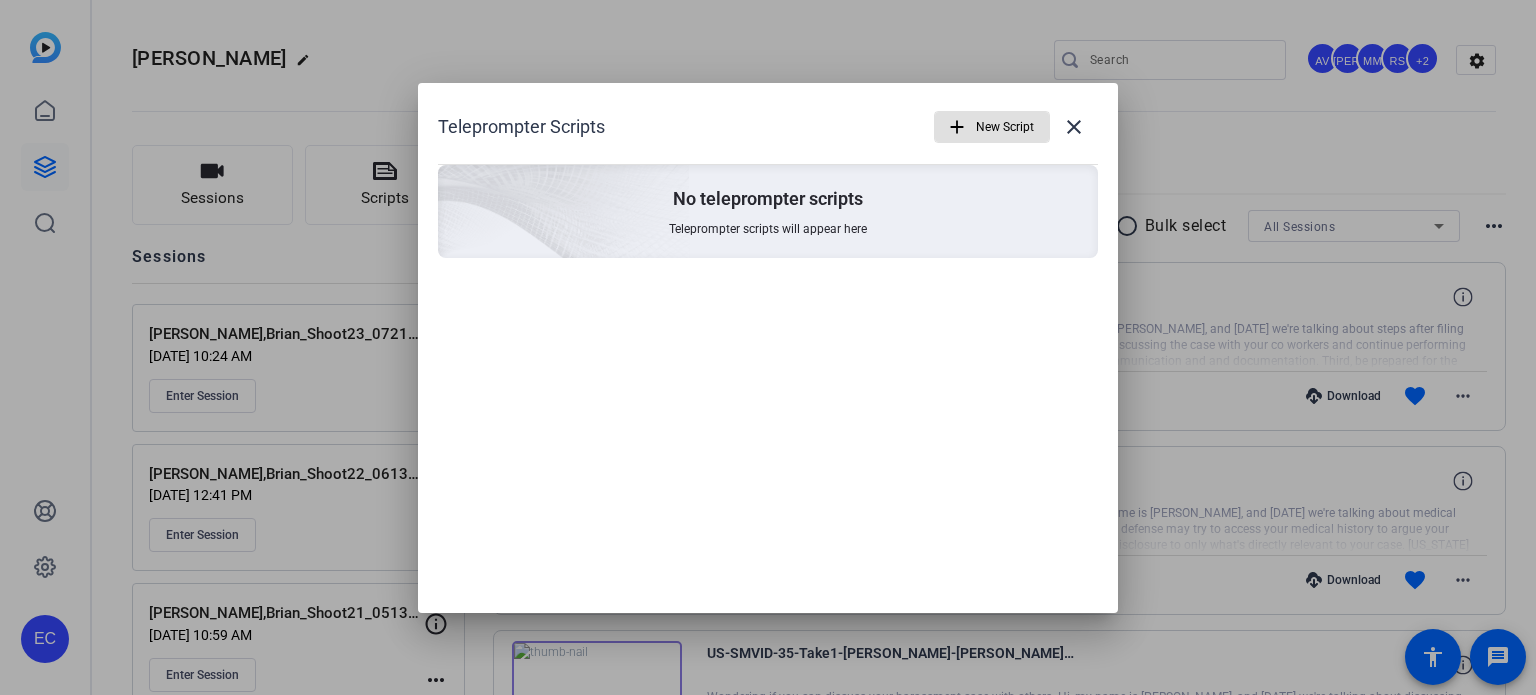 click at bounding box center [992, 127] 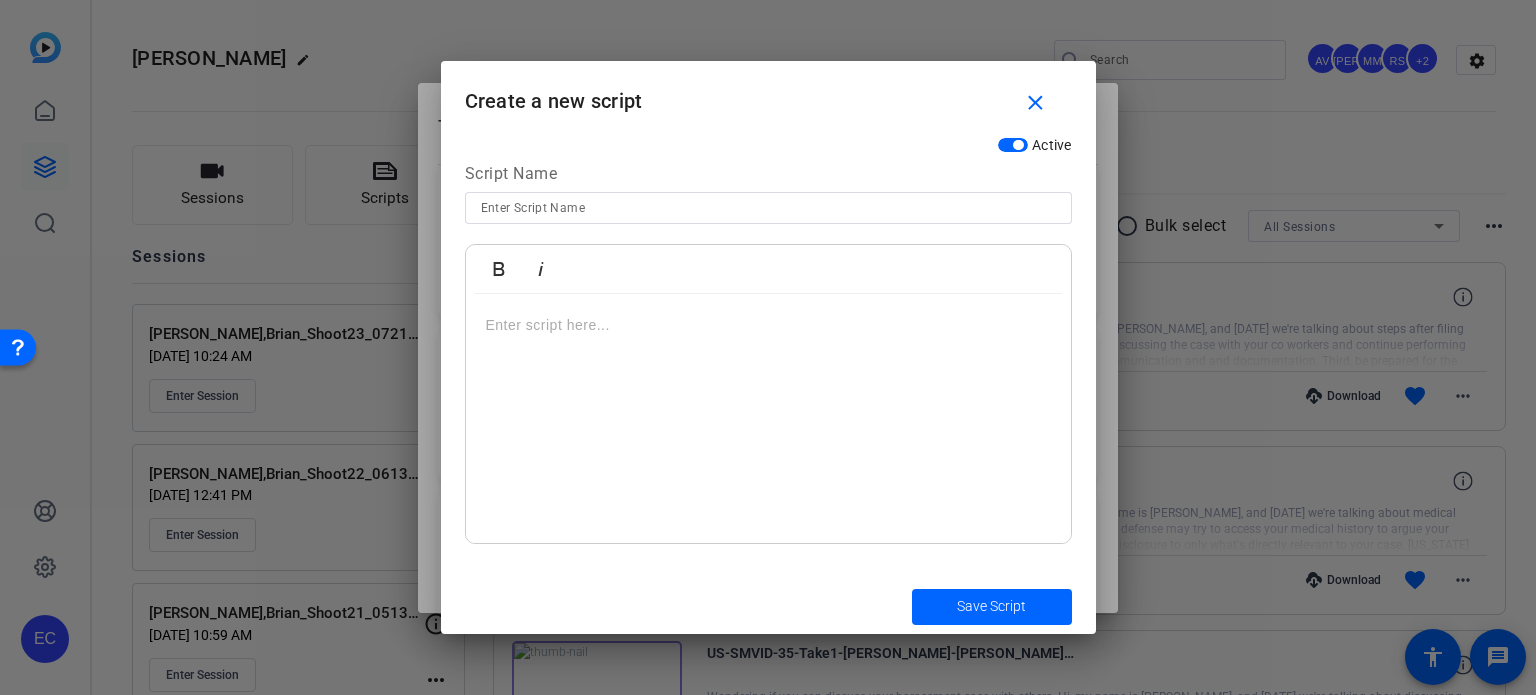 click at bounding box center (768, 208) 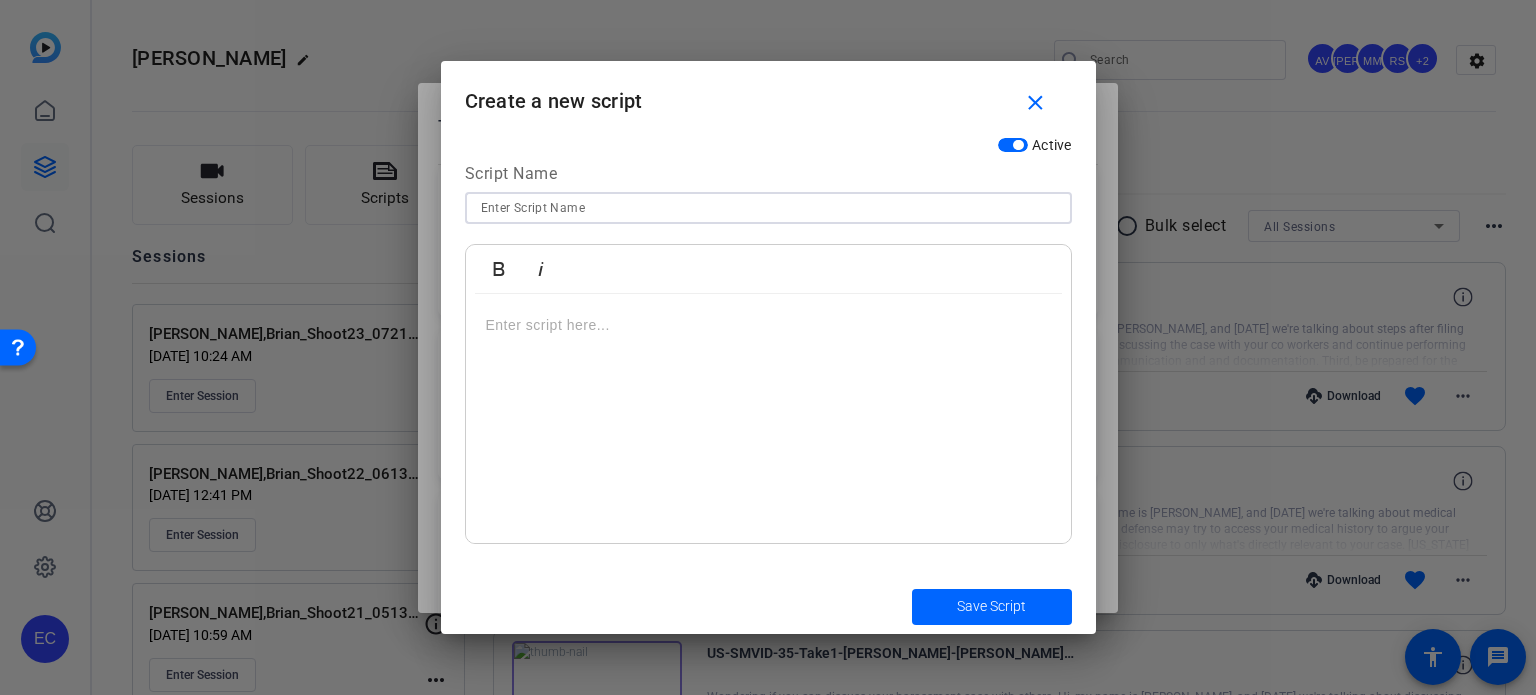 paste on "EMP-META-004 If you're experiencing harassment at work" 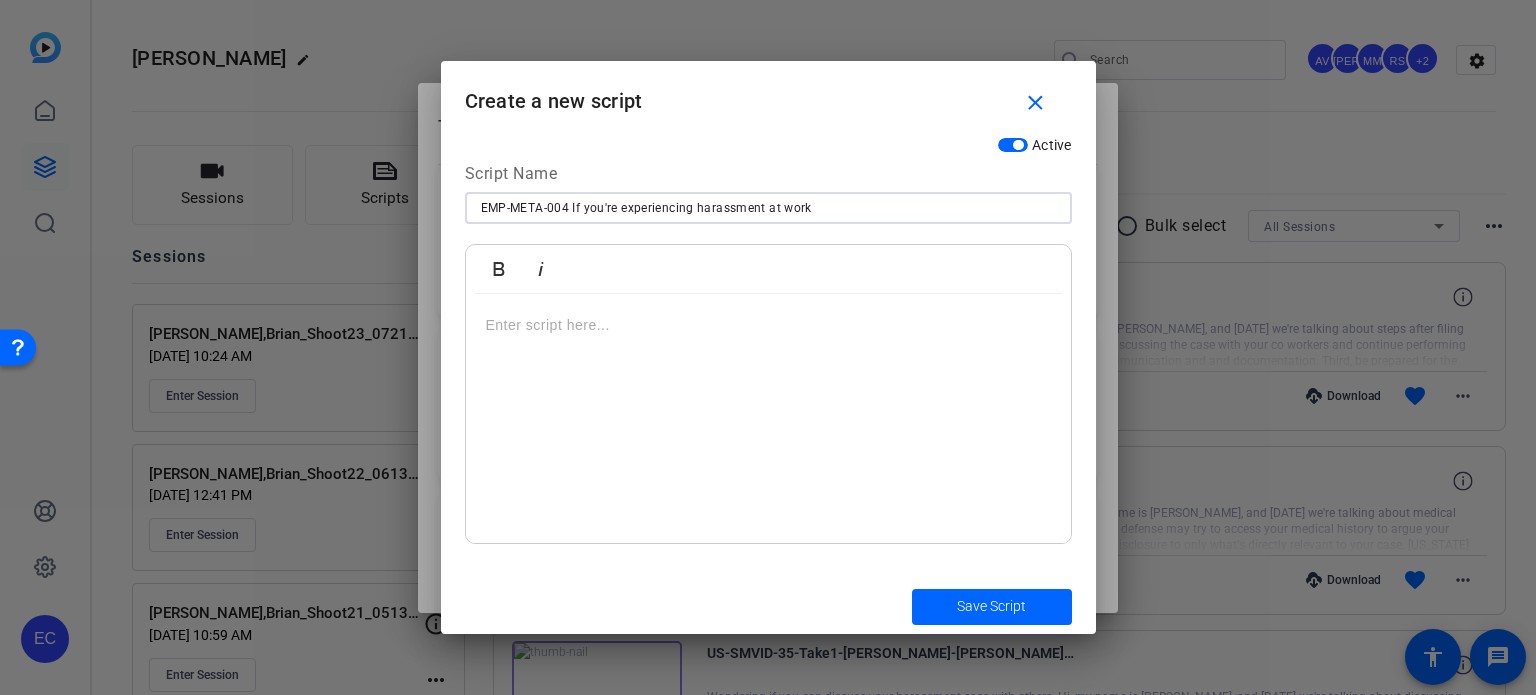click on "EMP-META-004 If you're experiencing harassment at work" at bounding box center (768, 208) 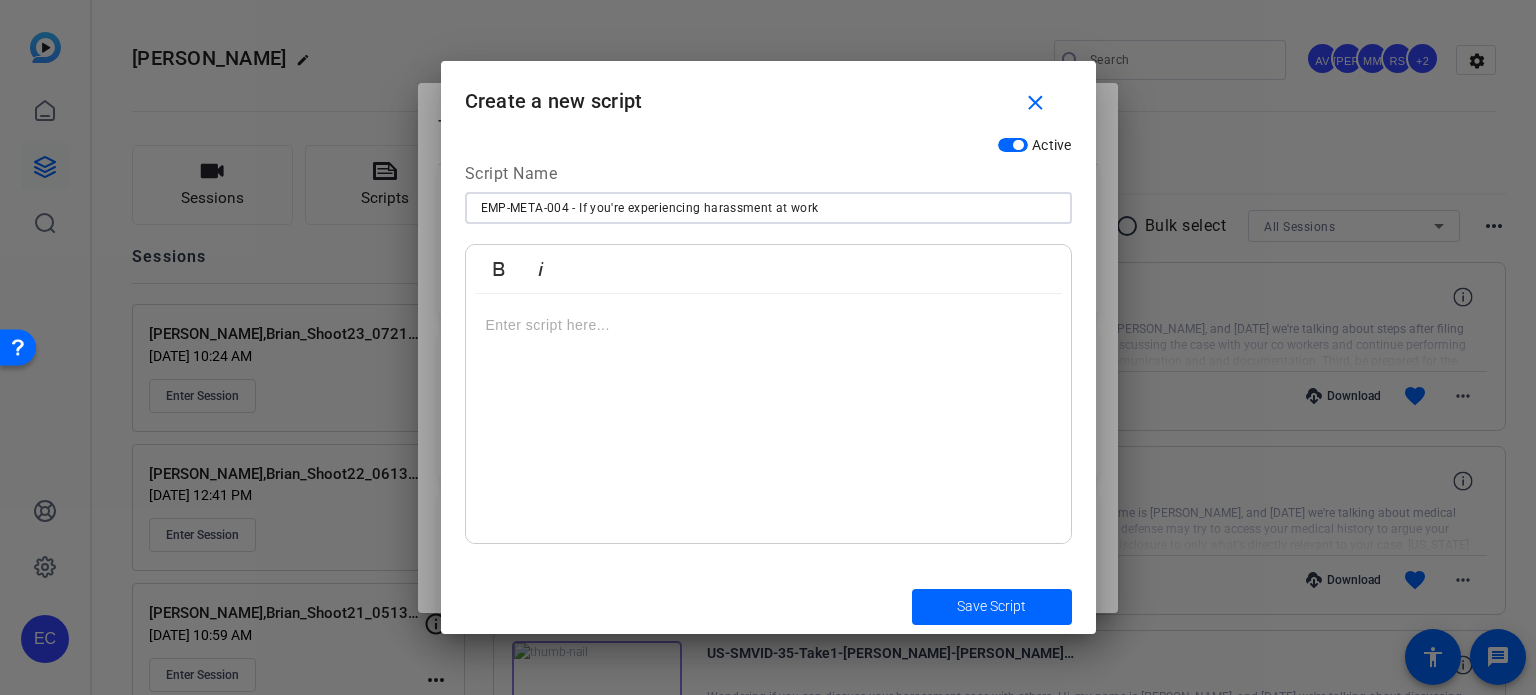 click on "EMP-META-004 - If you're experiencing harassment at work" at bounding box center (768, 208) 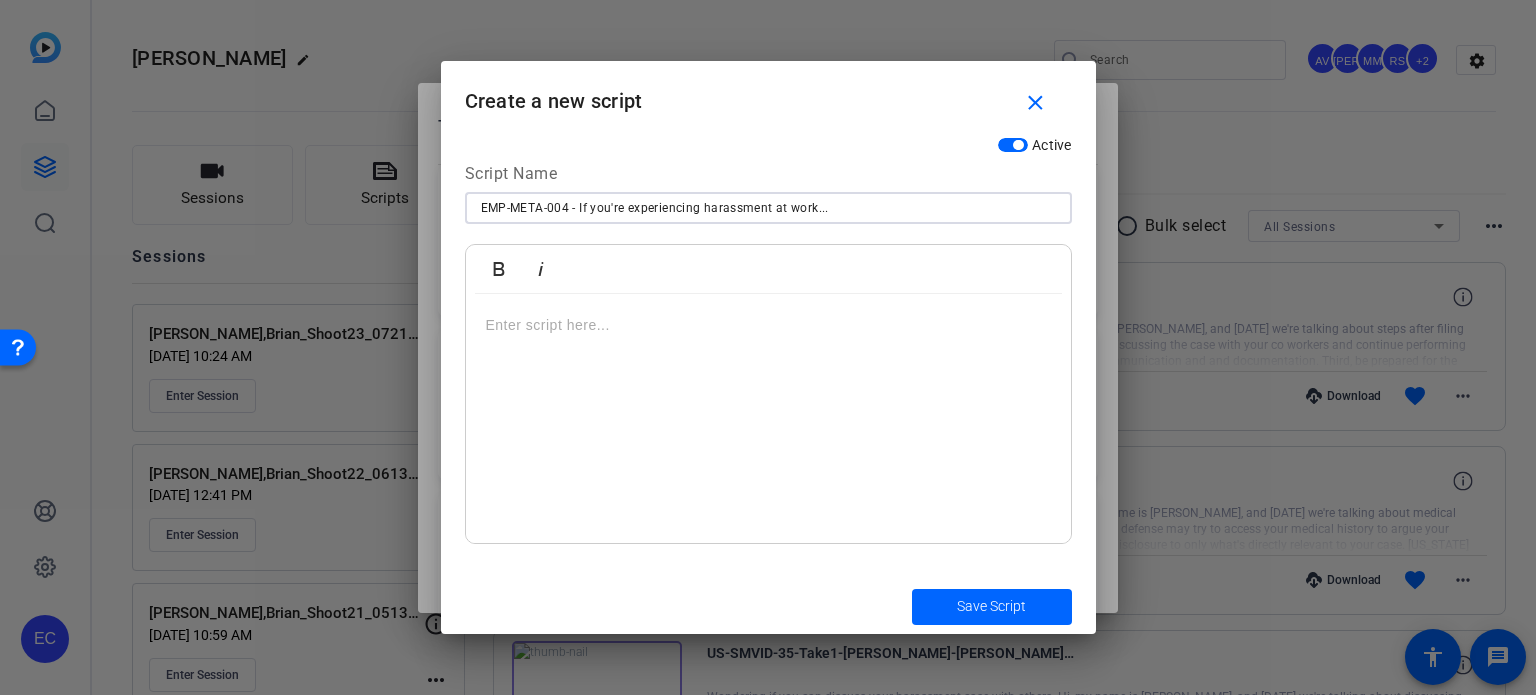 type on "EMP-META-004 - If you're experiencing harassment at work..." 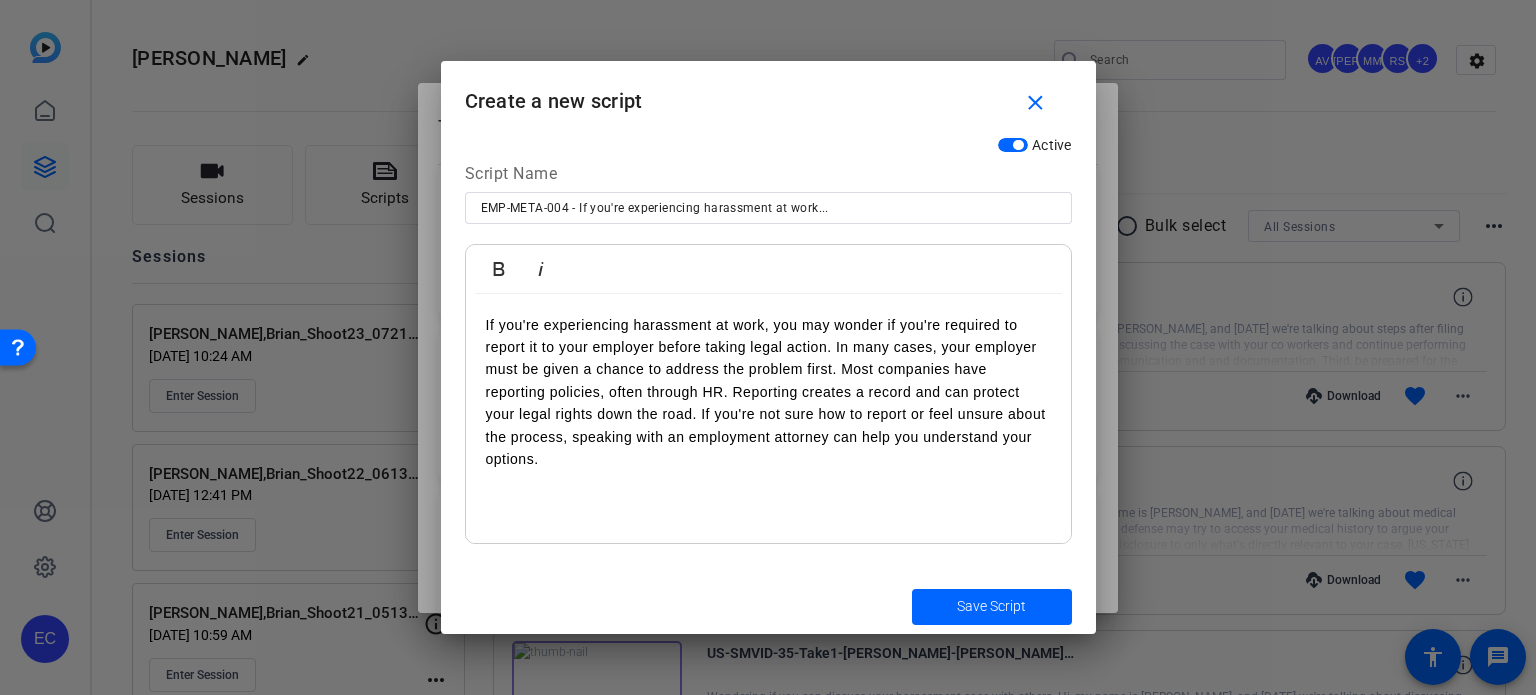 click on "If you're experiencing harassment at work, you may wonder if you're required to report it to your employer before taking legal action. In many cases, your employer must be given a chance to address the problem first. Most companies have reporting policies, often through HR. Reporting creates a record and can protect your legal rights down the road. If you're not sure how to report or feel unsure about the process, speaking with an employment attorney can help you understand your options." at bounding box center (768, 392) 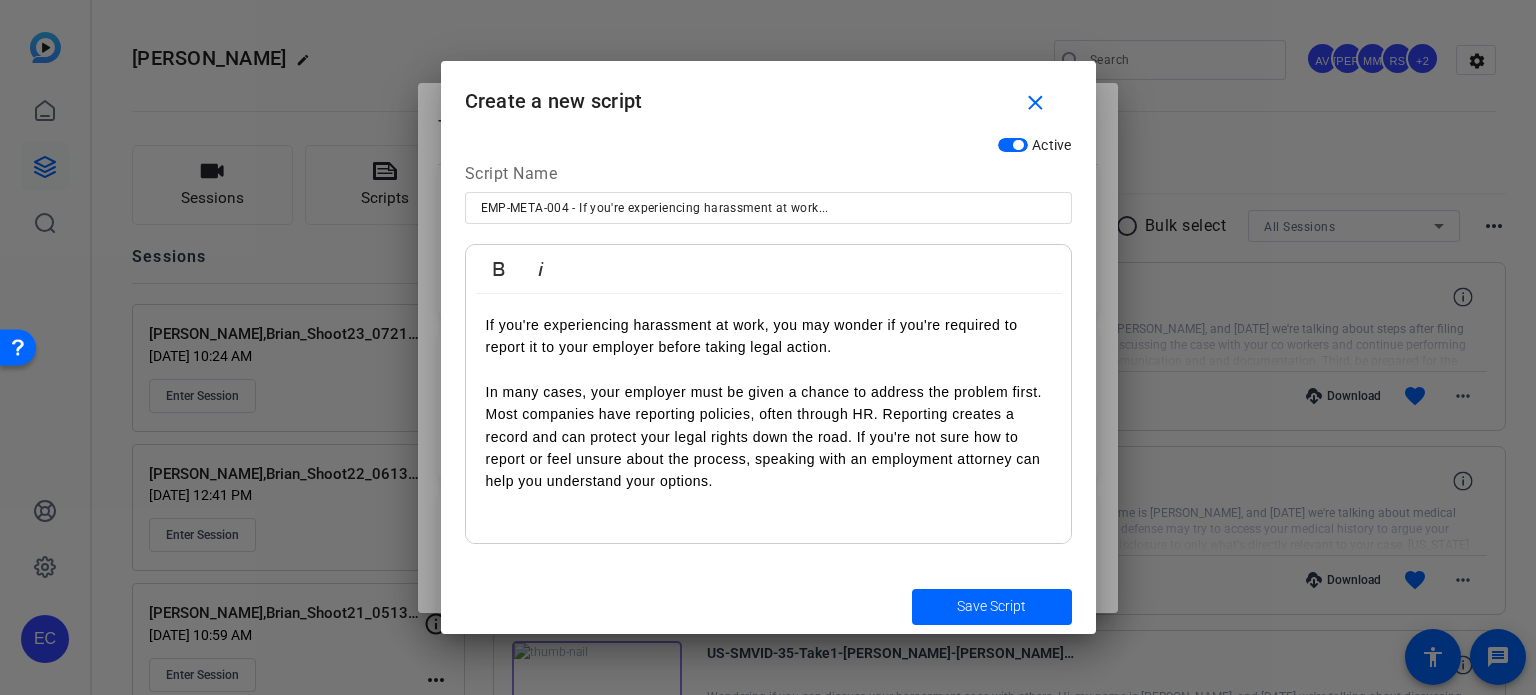 click on "In many cases, your employer must be given a chance to address the problem first. Most companies have reporting policies, often through HR. Reporting creates a record and can protect your legal rights down the road. If you're not sure how to report or feel unsure about the process, speaking with an employment attorney can help you understand your options." at bounding box center [768, 437] 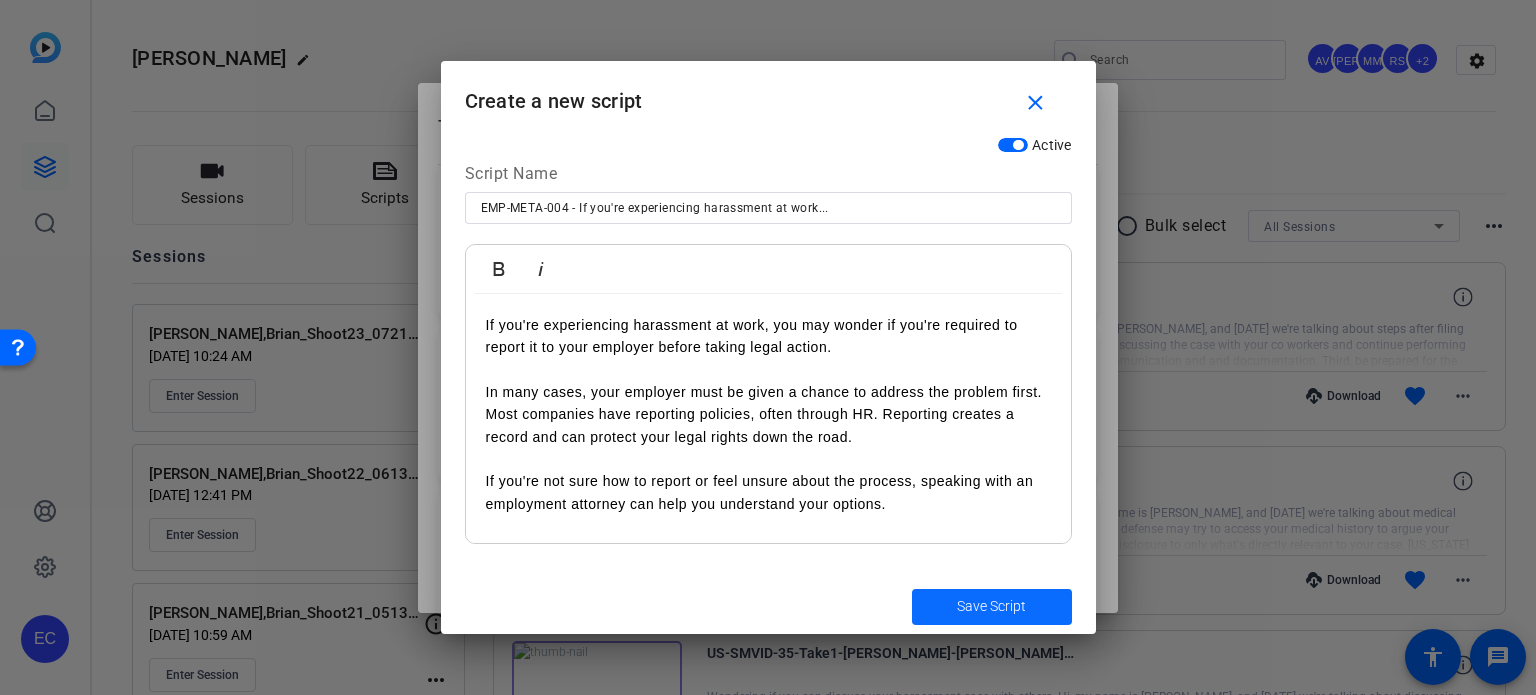 click at bounding box center [992, 607] 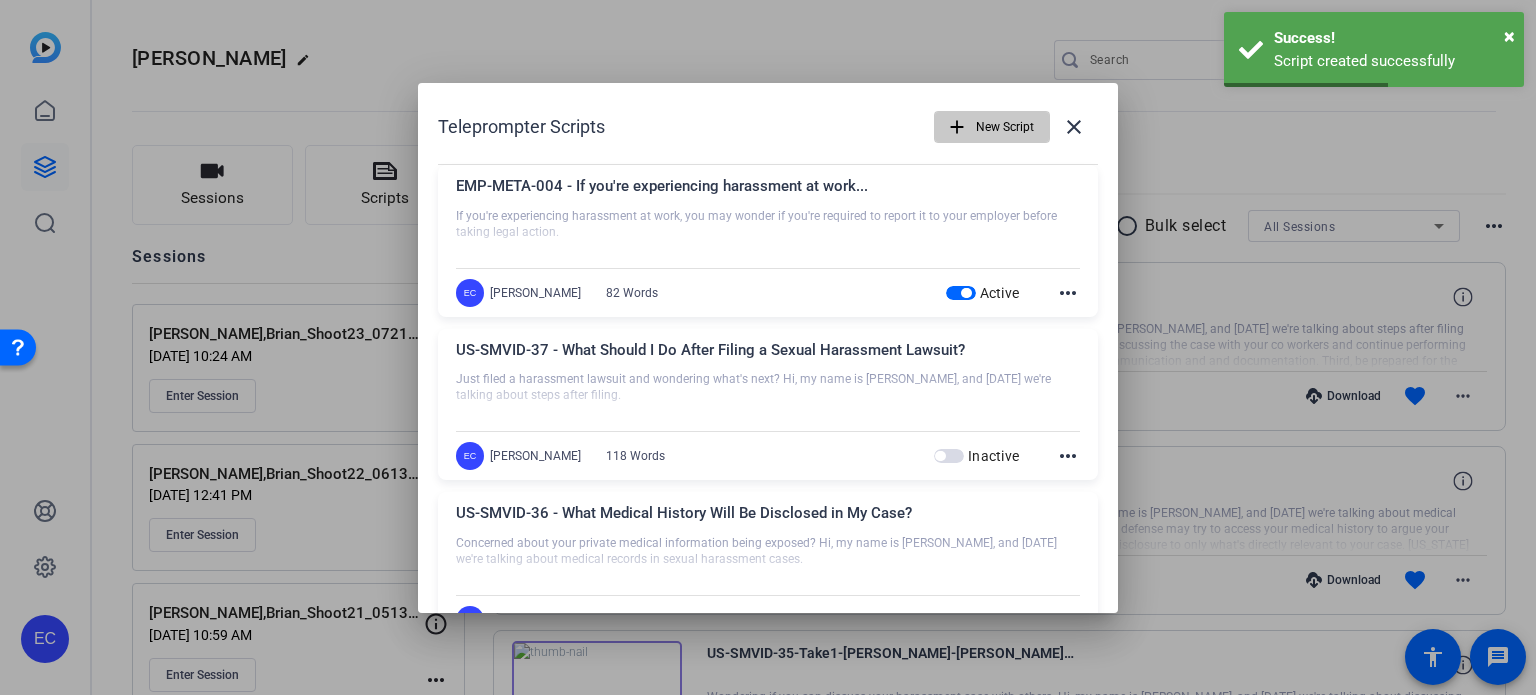 click on "New Script" at bounding box center (1005, 127) 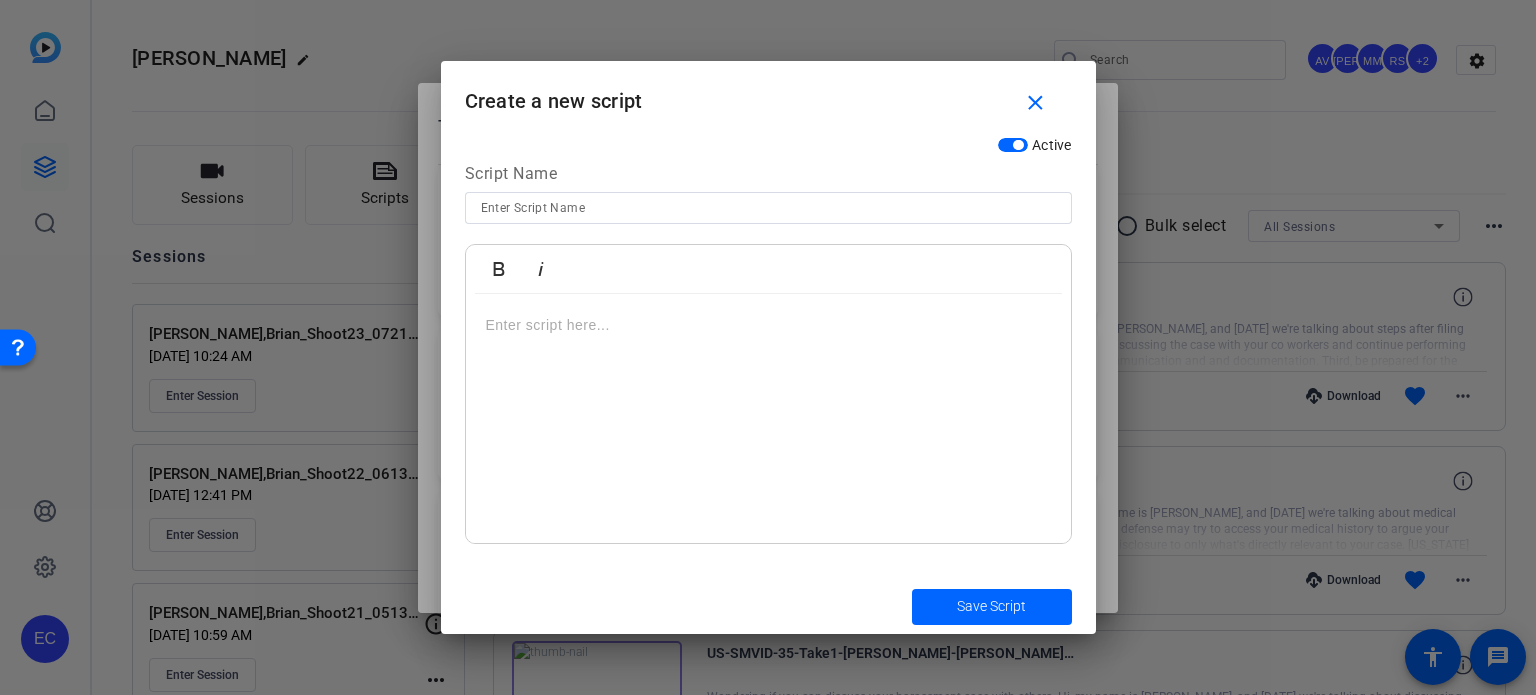click at bounding box center (768, 208) 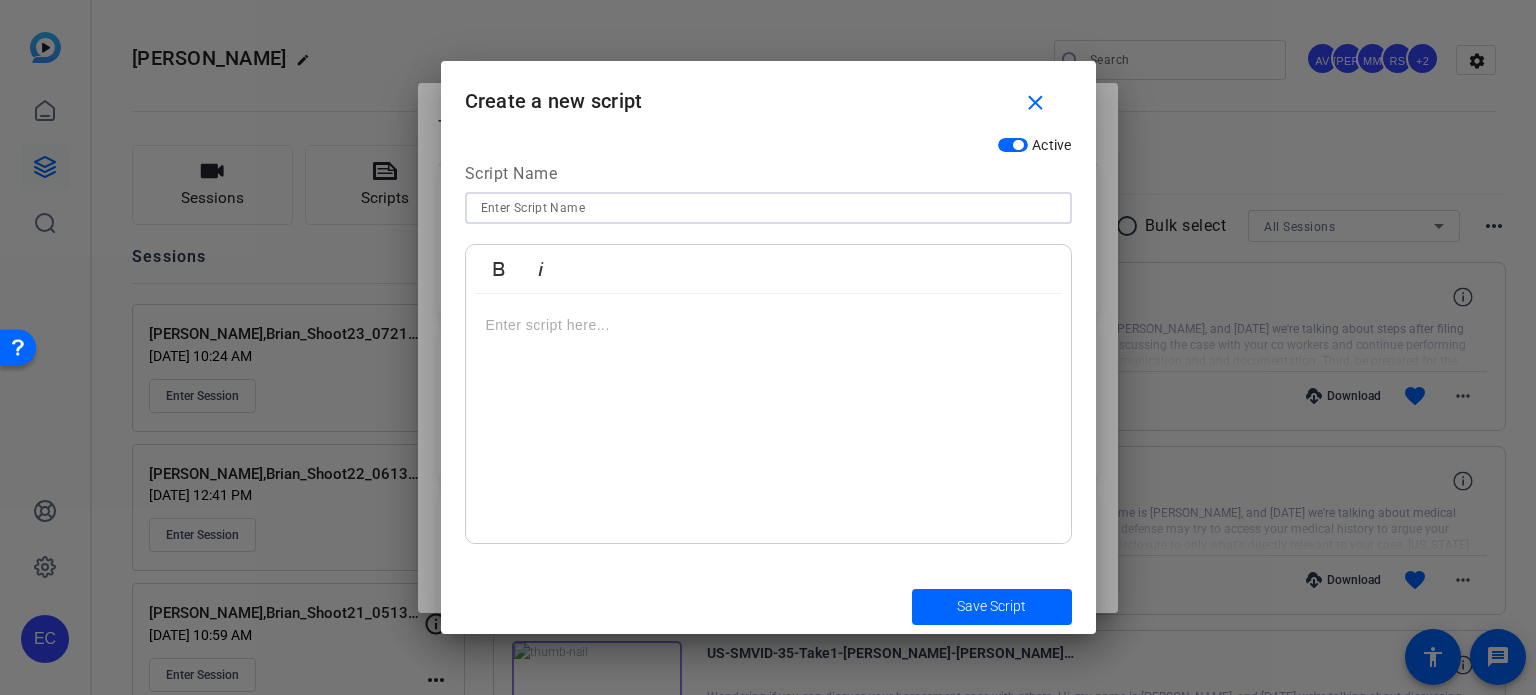paste on "EMP-META-005 The sooner you report harassment, the stronger your legal position may be." 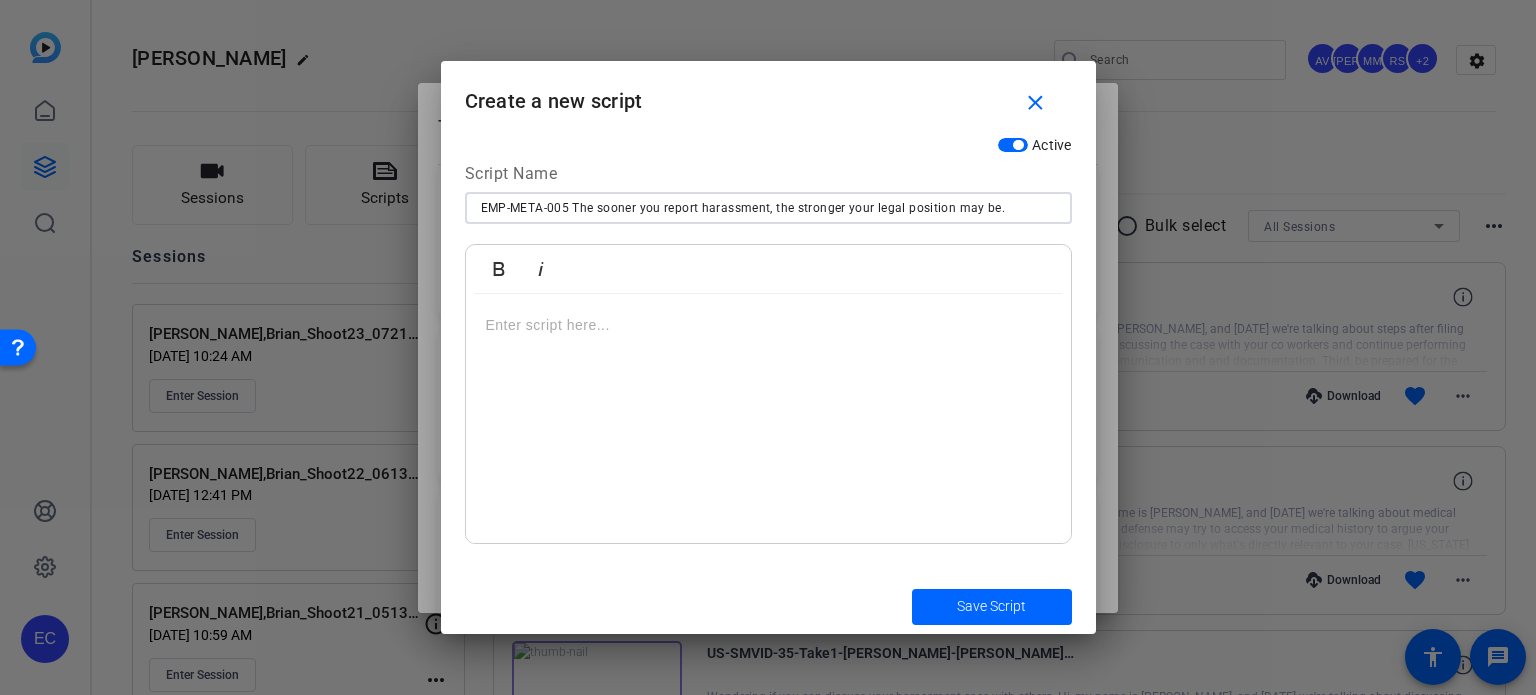click on "EMP-META-005 The sooner you report harassment, the stronger your legal position may be." at bounding box center [768, 208] 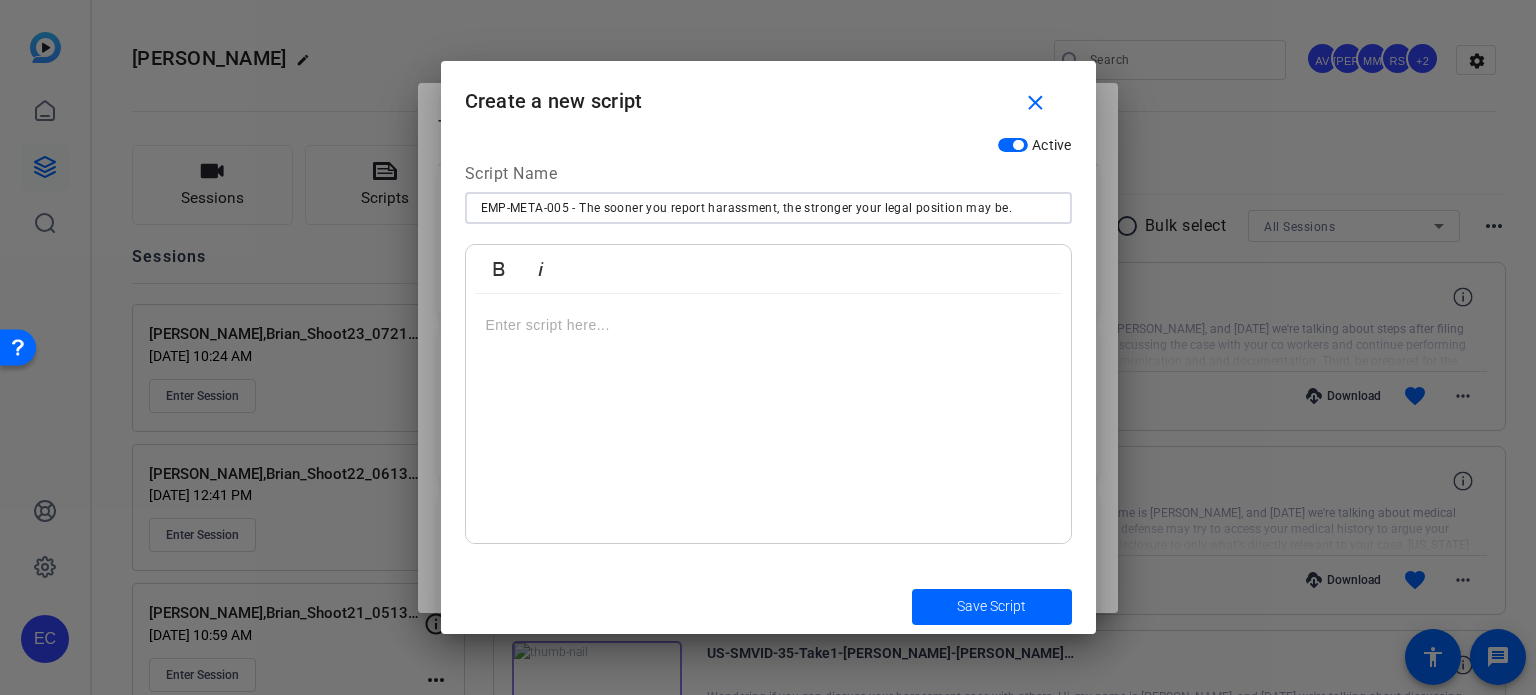 type on "EMP-META-005 - The sooner you report harassment, the stronger your legal position may be." 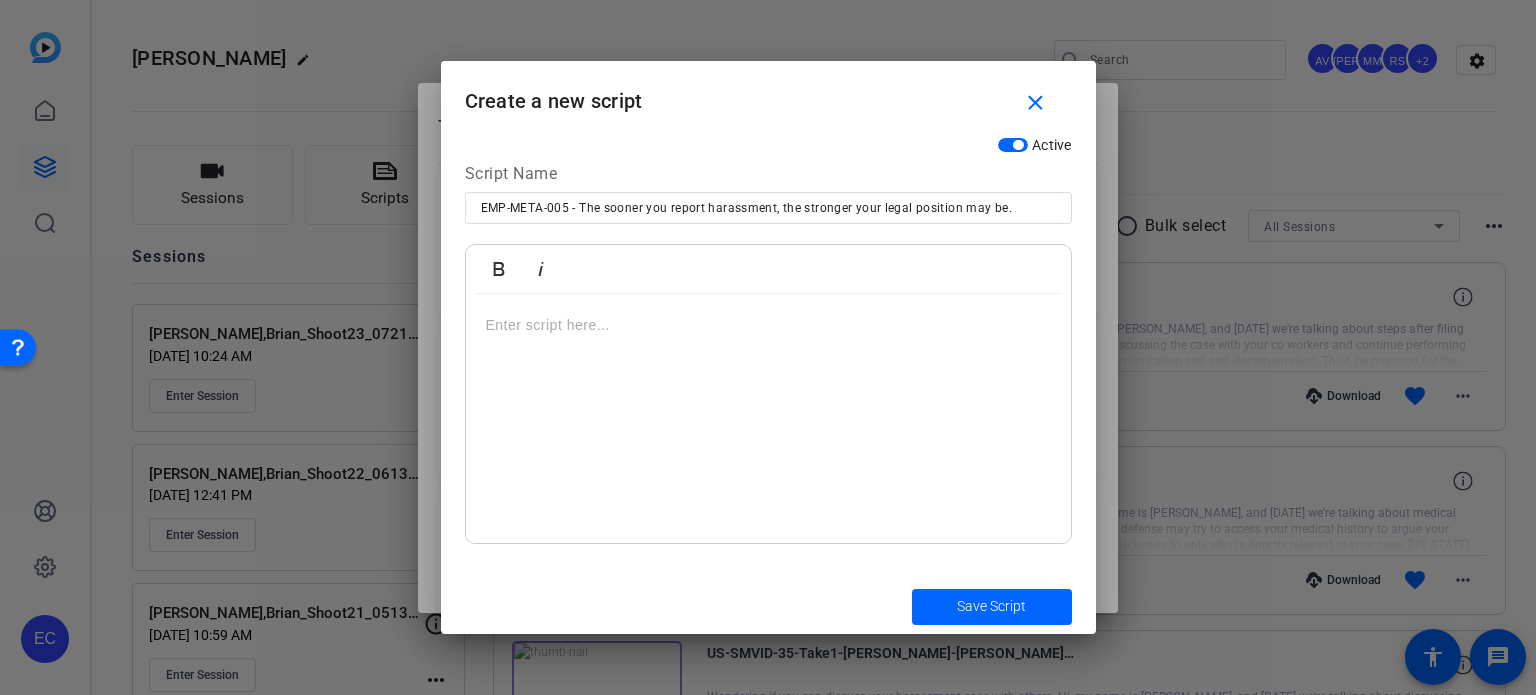 click at bounding box center [768, 419] 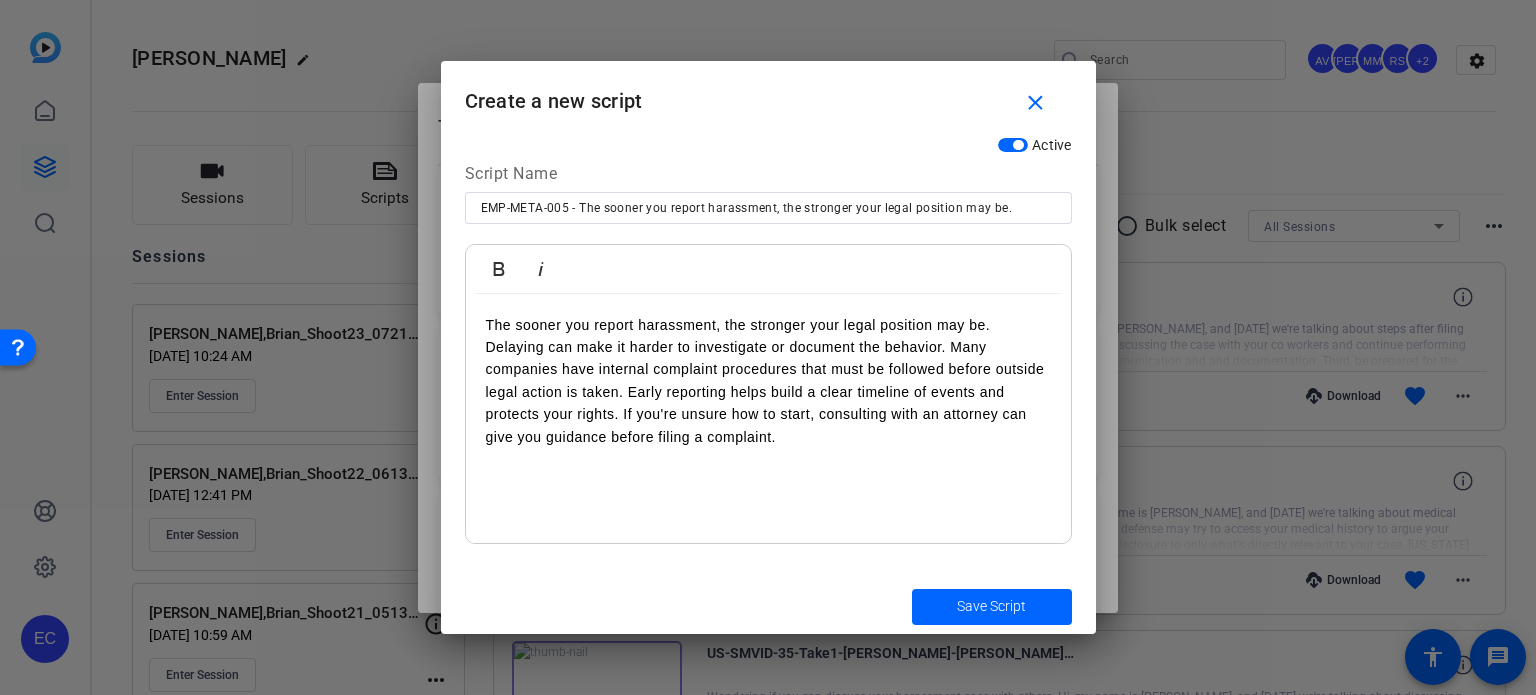 click on "The sooner you report harassment, the stronger your legal position may be. Delaying can make it harder to investigate or document the behavior. Many companies have internal complaint procedures that must be followed before outside legal action is taken. Early reporting helps build a clear timeline of events and protects your rights. If you're unsure how to start, consulting with an attorney can give you guidance before filing a complaint." at bounding box center (768, 419) 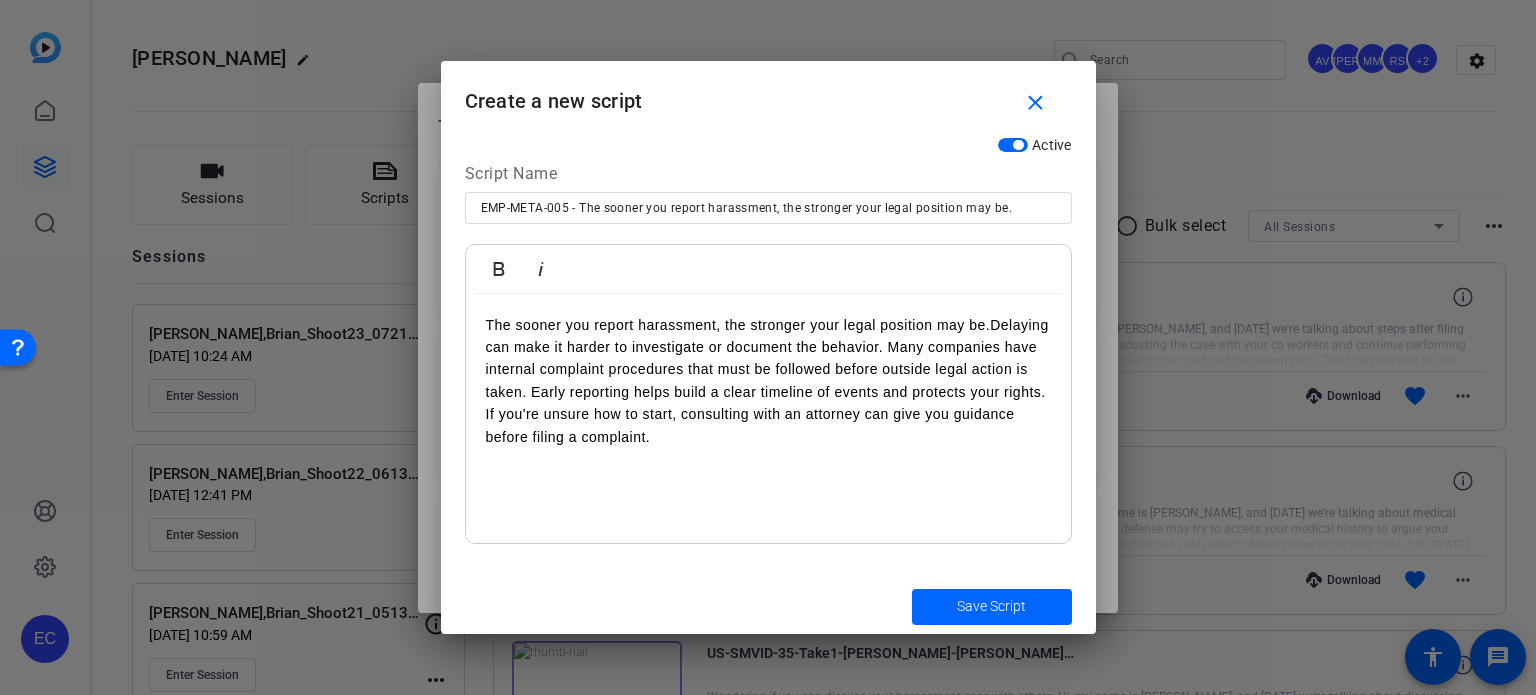 type 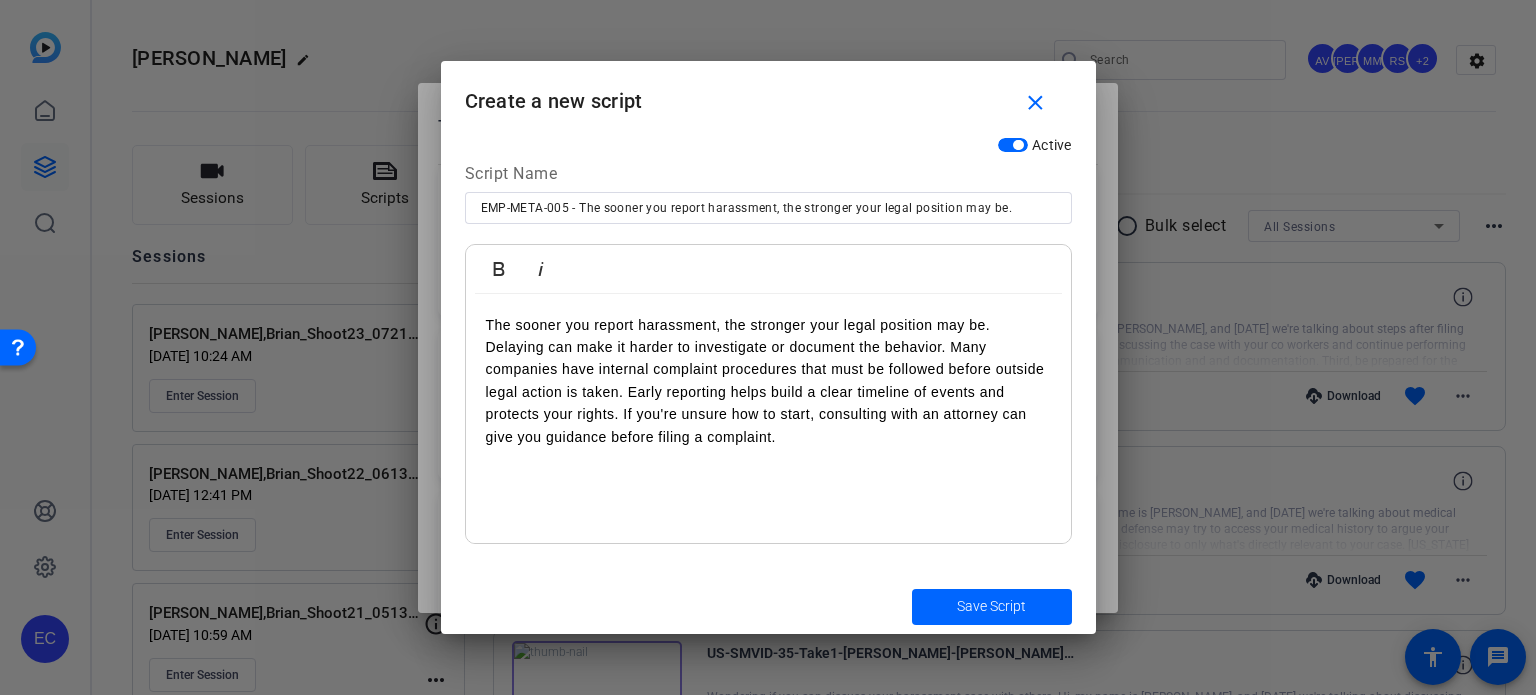 click on "The sooner you report harassment, the stronger your legal position may be. Delaying can make it harder to investigate or document the behavior. Many companies have internal complaint procedures that must be followed before outside legal action is taken. Early reporting helps build a clear timeline of events and protects your rights. If you're unsure how to start, consulting with an attorney can give you guidance before filing a complaint." at bounding box center (768, 381) 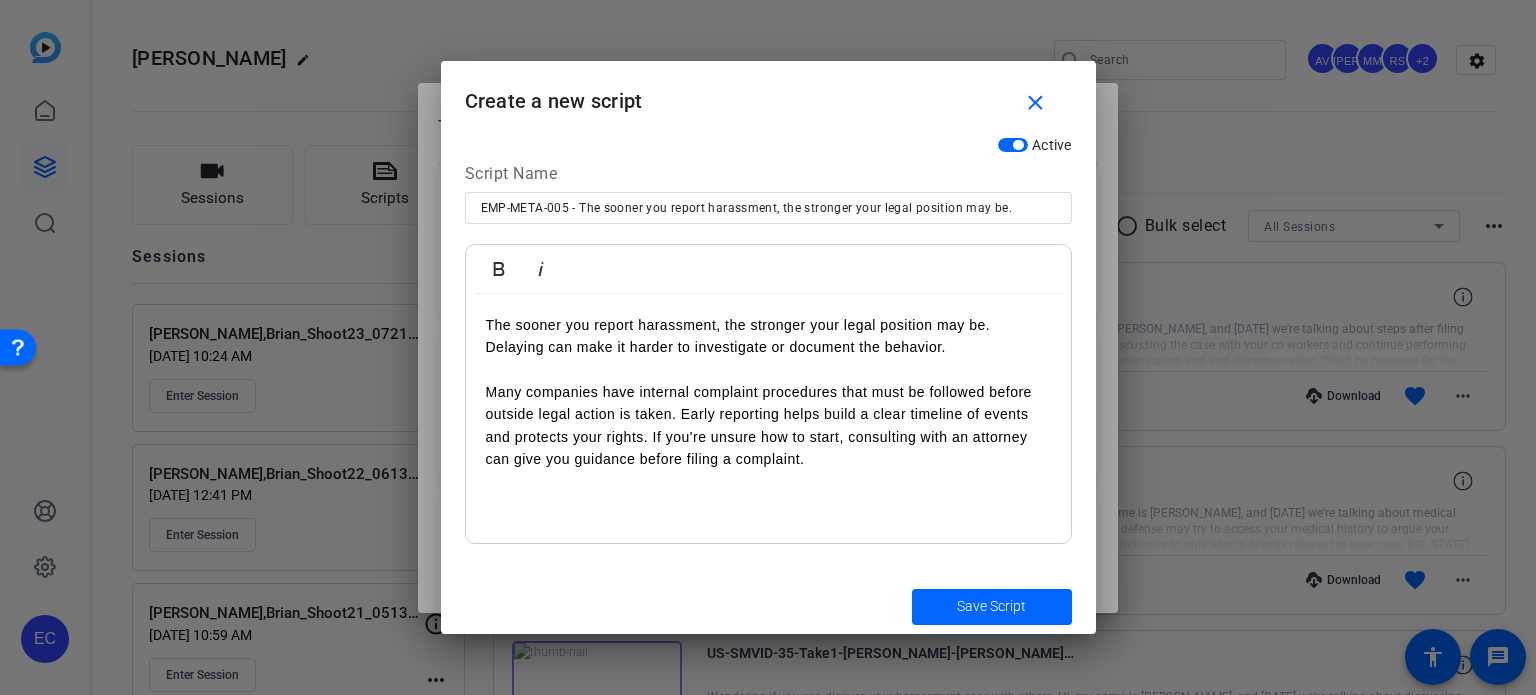 click on "Many companies have internal complaint procedures that must be followed before outside legal action is taken. Early reporting helps build a clear timeline of events and protects your rights. If you're unsure how to start, consulting with an attorney can give you guidance before filing a complaint." at bounding box center [768, 426] 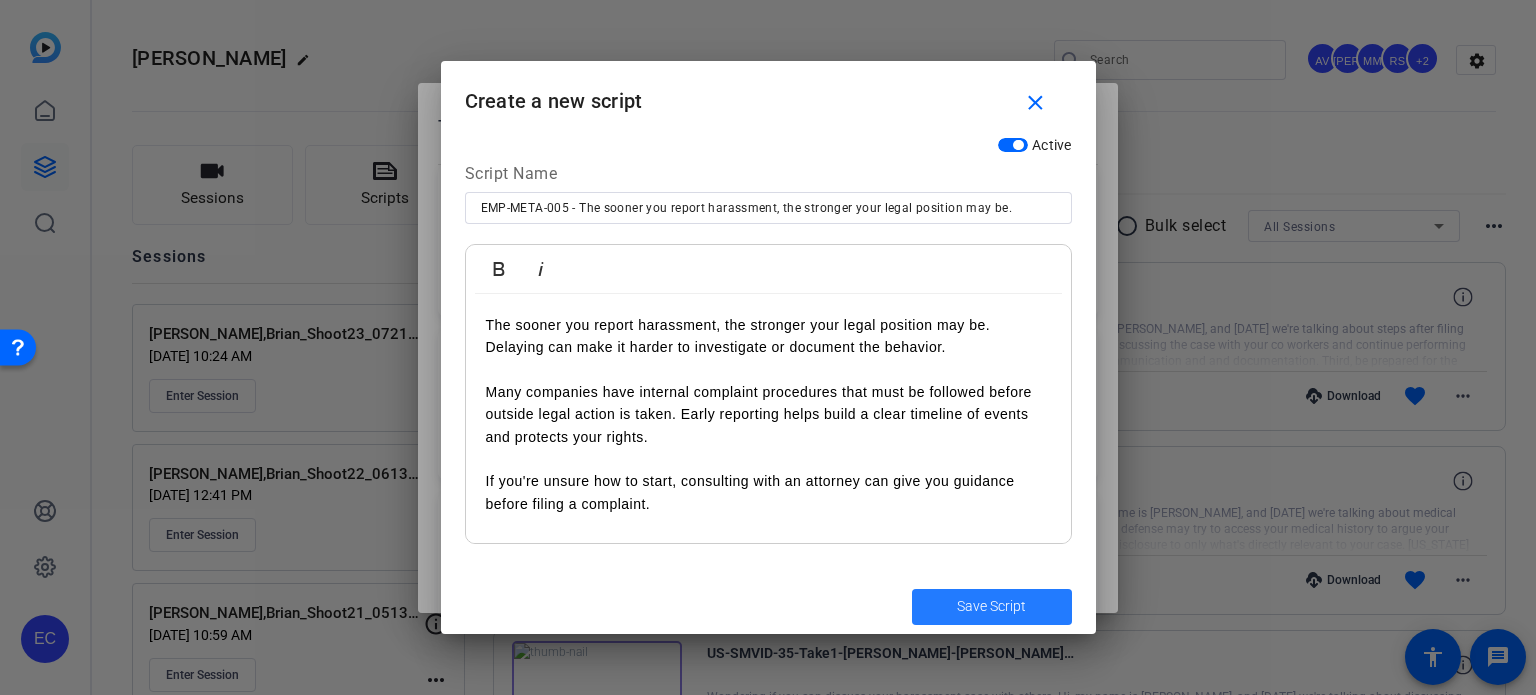 click at bounding box center (992, 607) 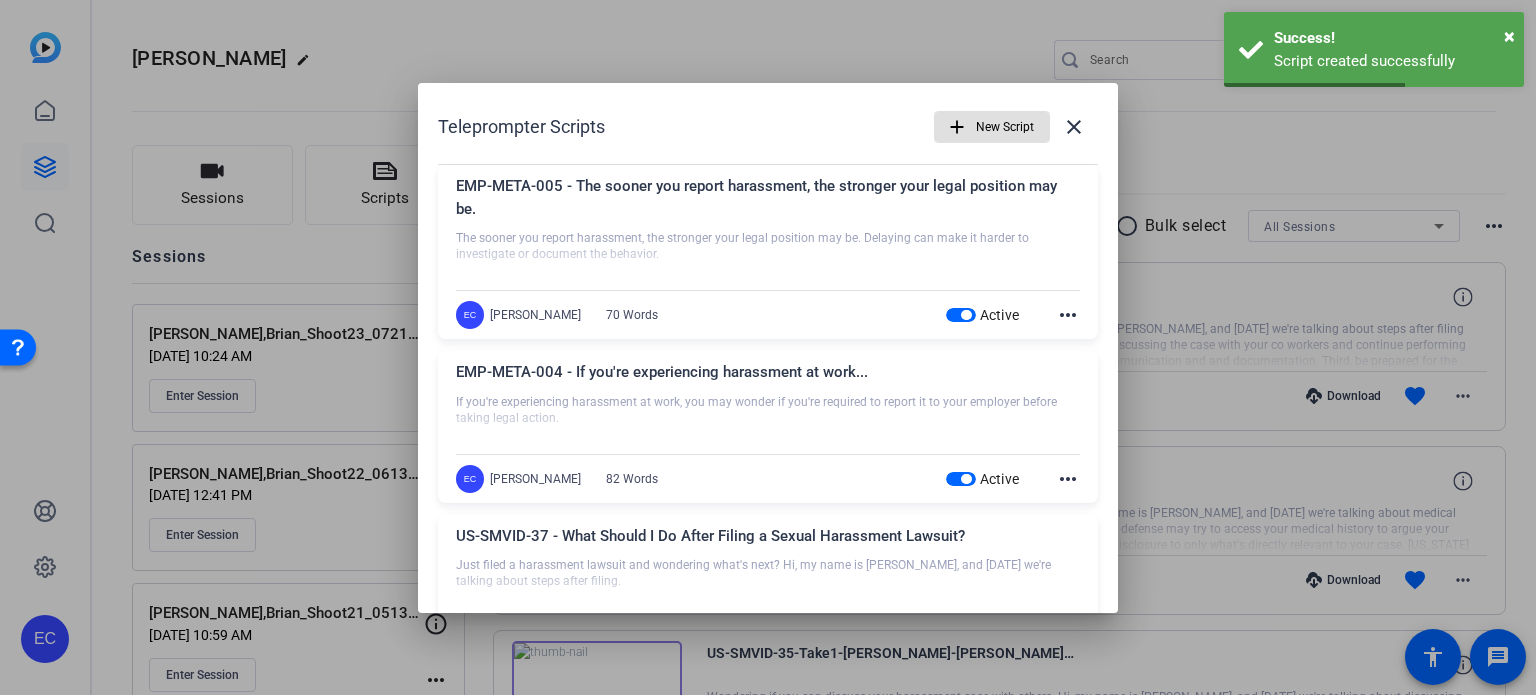 click on "New Script" at bounding box center [1005, 127] 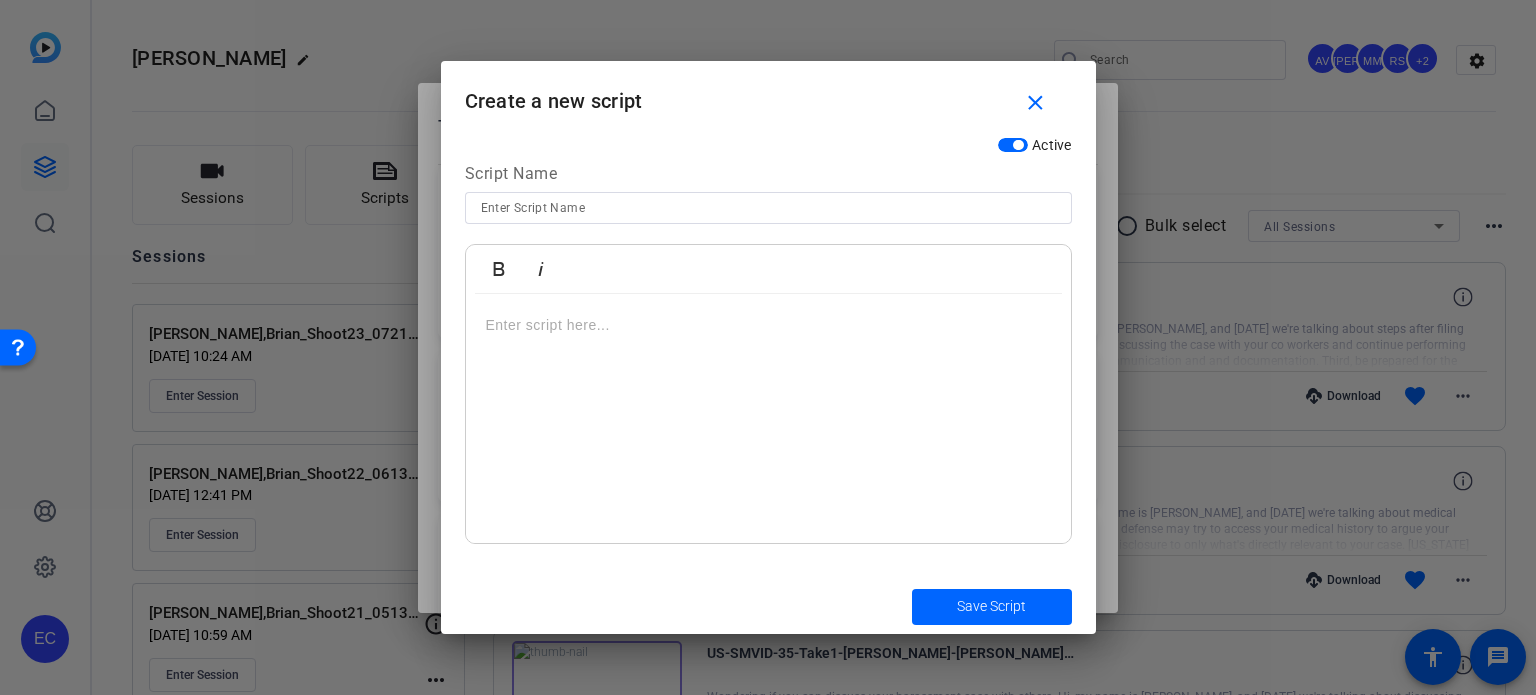 click at bounding box center (768, 208) 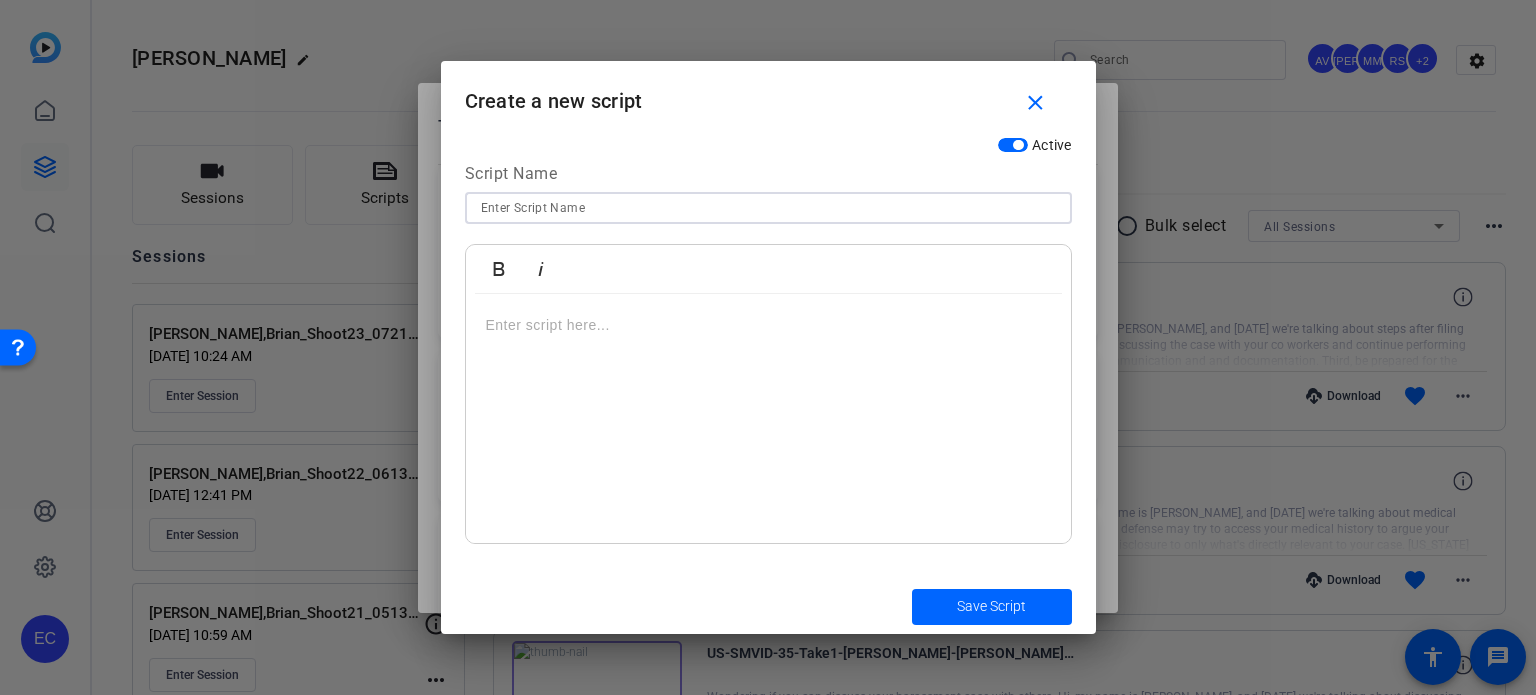 paste on "EMP-META-006 If you're afraid to report harassment because of possible backlash, you're not alone." 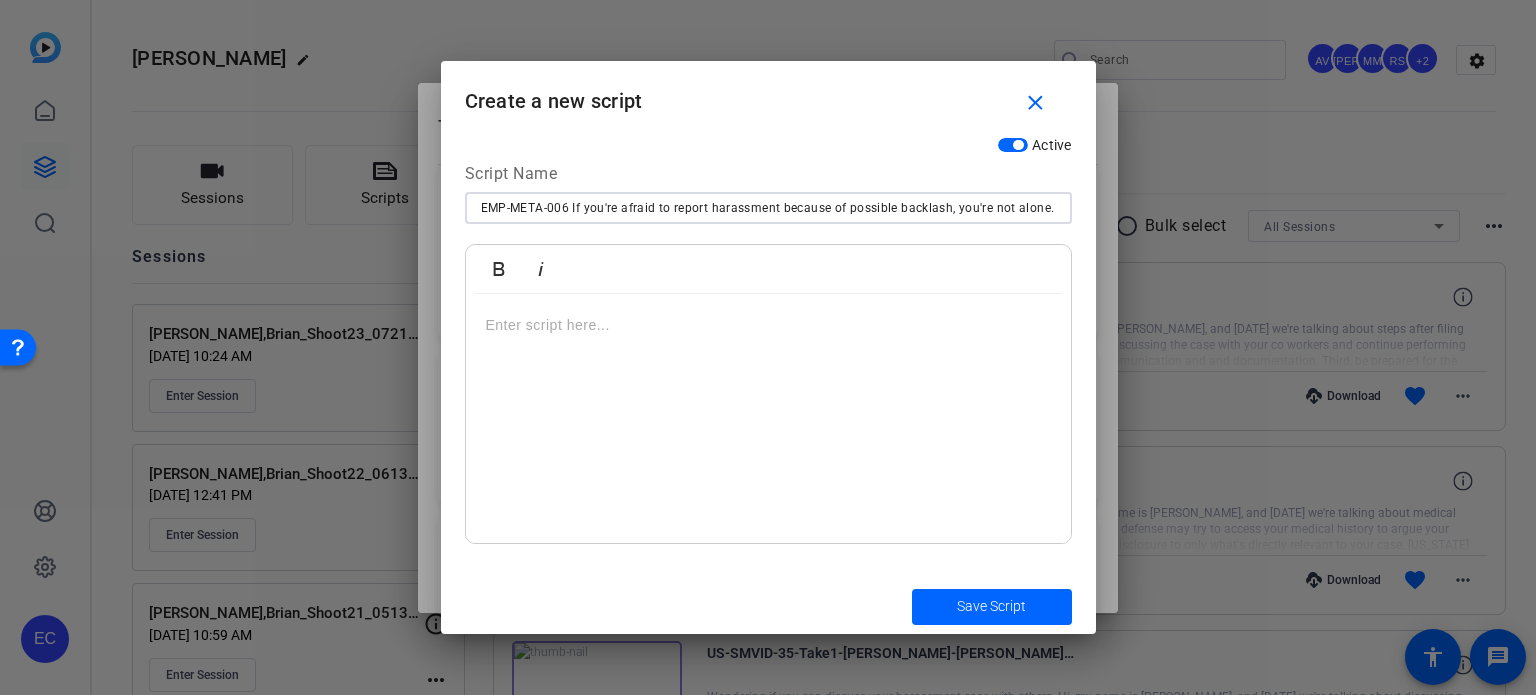 click on "EMP-META-006 If you're afraid to report harassment because of possible backlash, you're not alone." at bounding box center (768, 208) 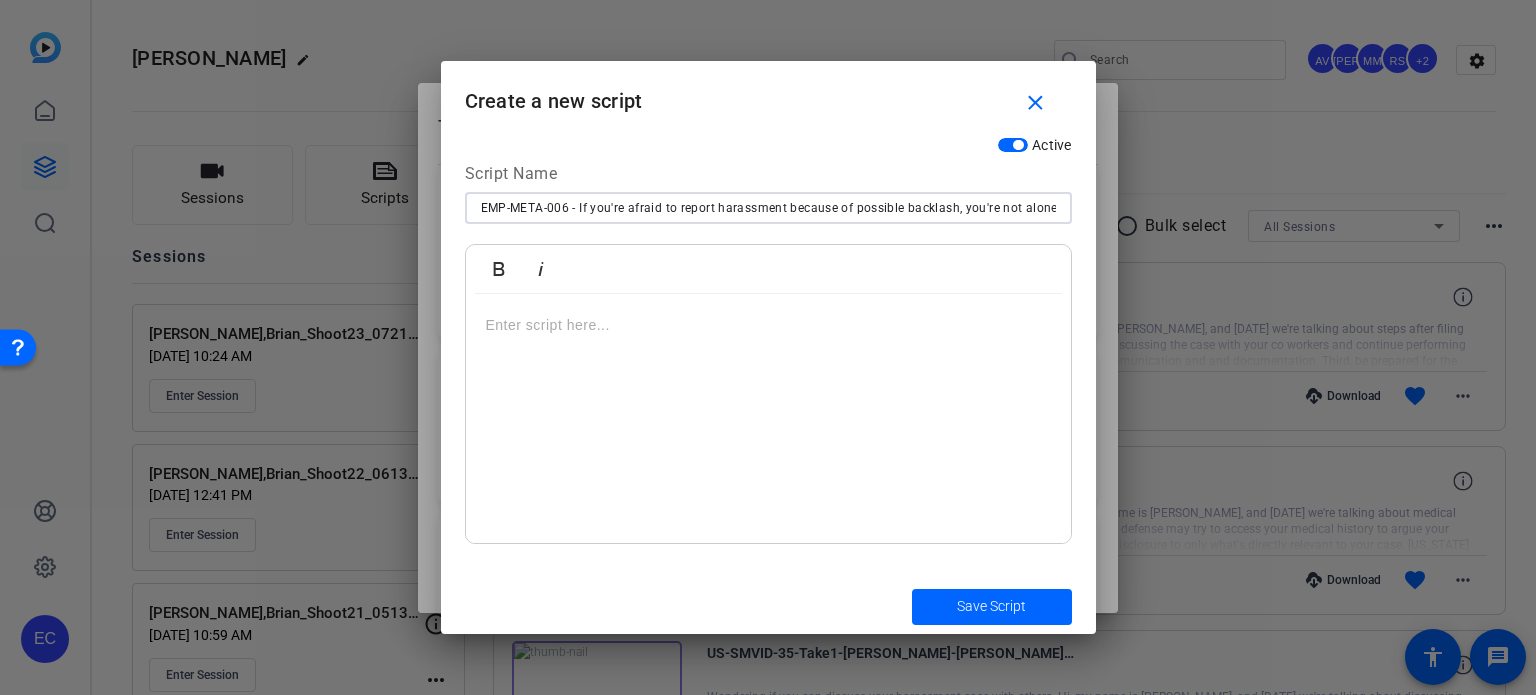 type on "EMP-META-006 - If you're afraid to report harassment because of possible backlash, you're not alone." 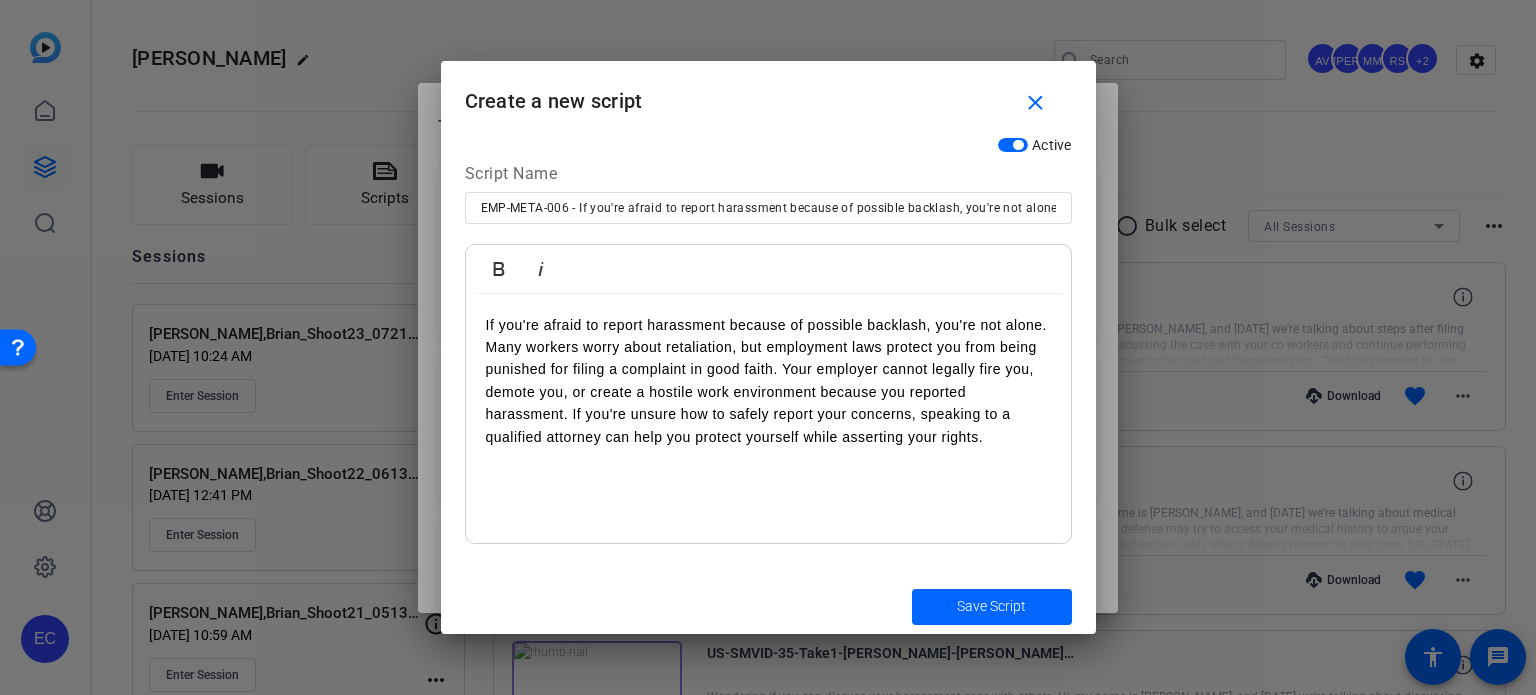 click on "If you're afraid to report harassment because of possible backlash, you're not alone. Many workers worry about retaliation, but employment laws protect you from being punished for filing a complaint in good faith. Your employer cannot legally fire you, demote you, or create a hostile work environment because you reported harassment. If you're unsure how to safely report your concerns, speaking to a qualified attorney can help you protect yourself while asserting your rights." at bounding box center [768, 381] 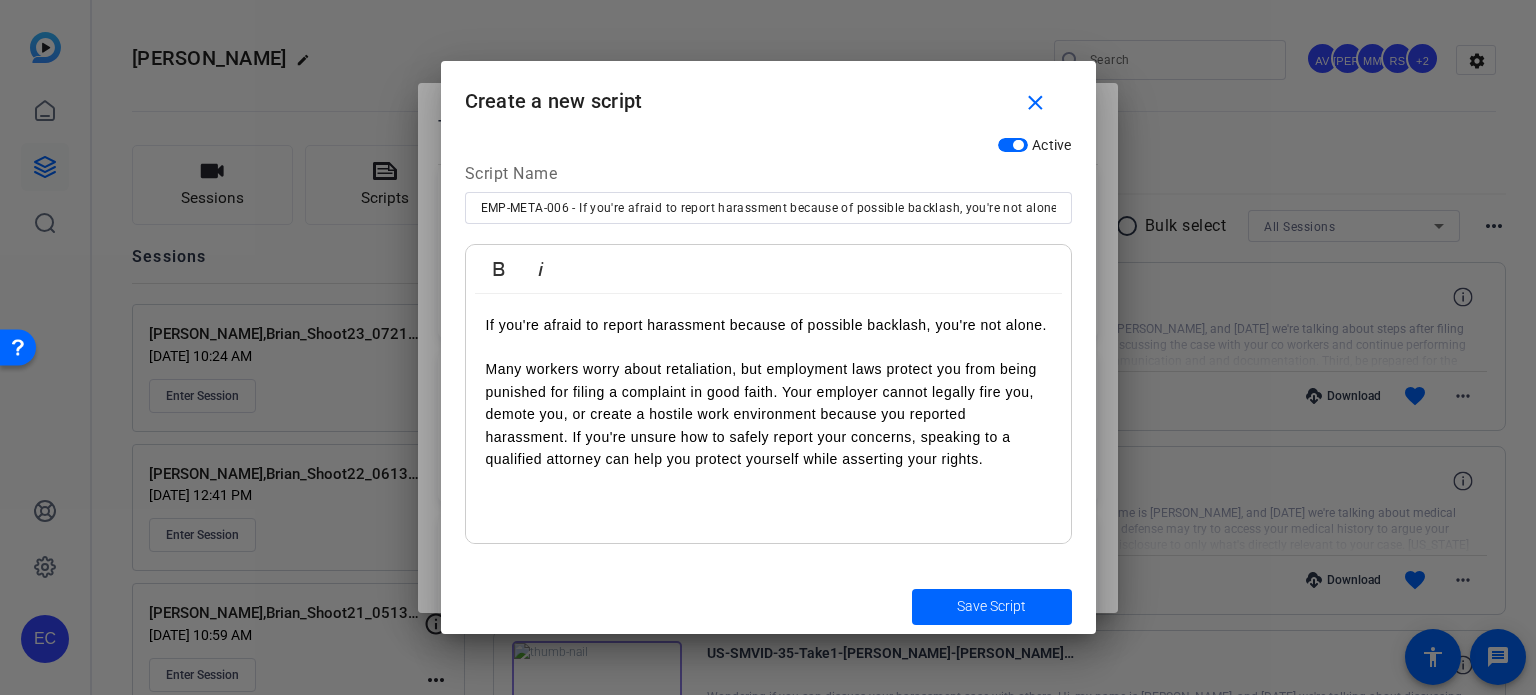 click on "Many workers worry about retaliation, but employment laws protect you from being punished for filing a complaint in good faith. Your employer cannot legally fire you, demote you, or create a hostile work environment because you reported harassment. If you're unsure how to safely report your concerns, speaking to a qualified attorney can help you protect yourself while asserting your rights." at bounding box center [768, 414] 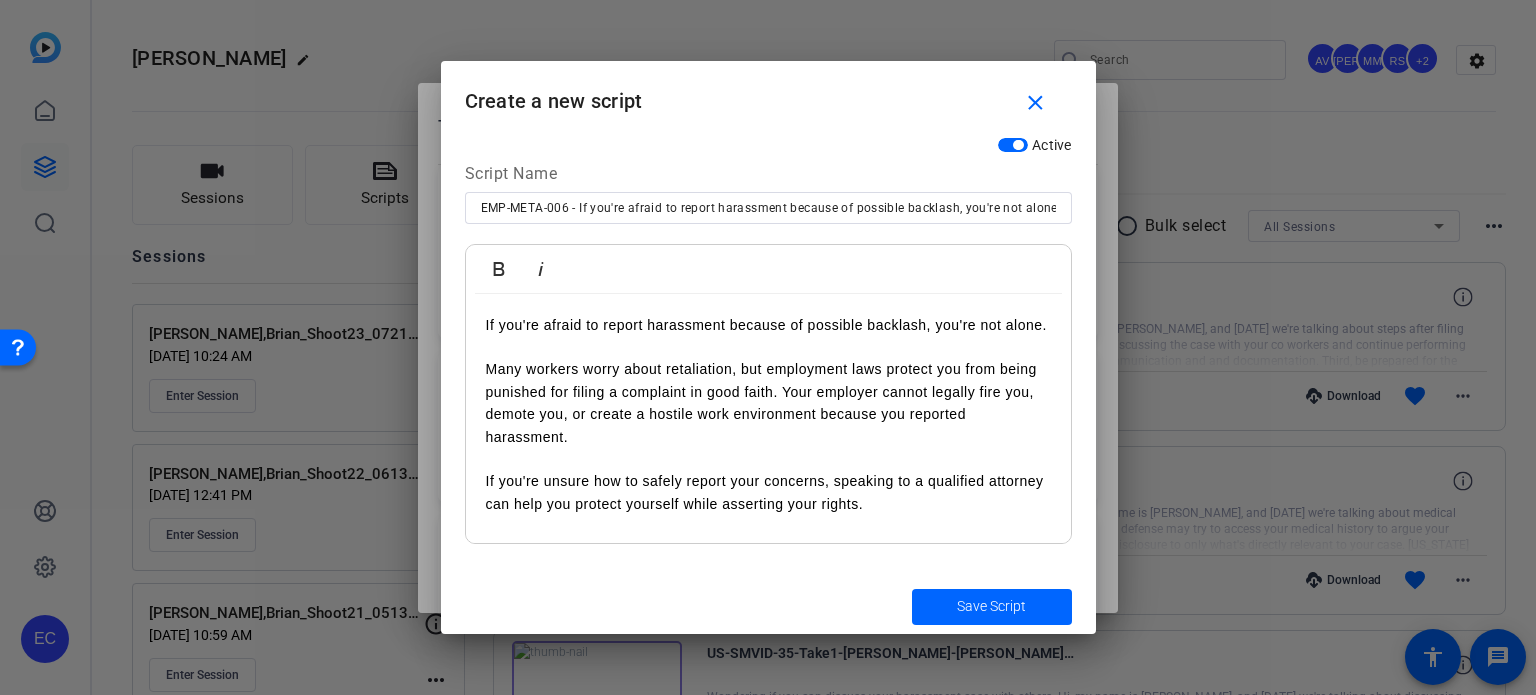 scroll, scrollTop: 13, scrollLeft: 0, axis: vertical 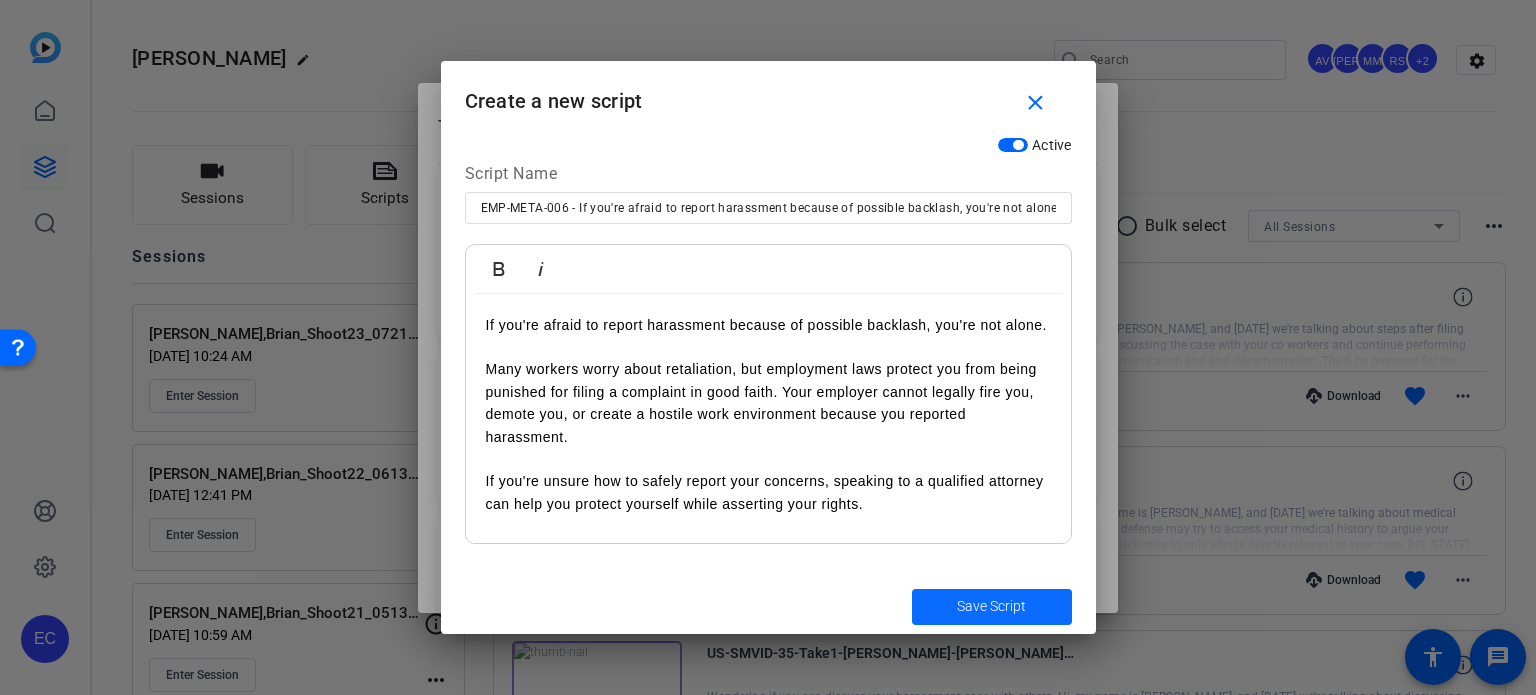 click at bounding box center [992, 607] 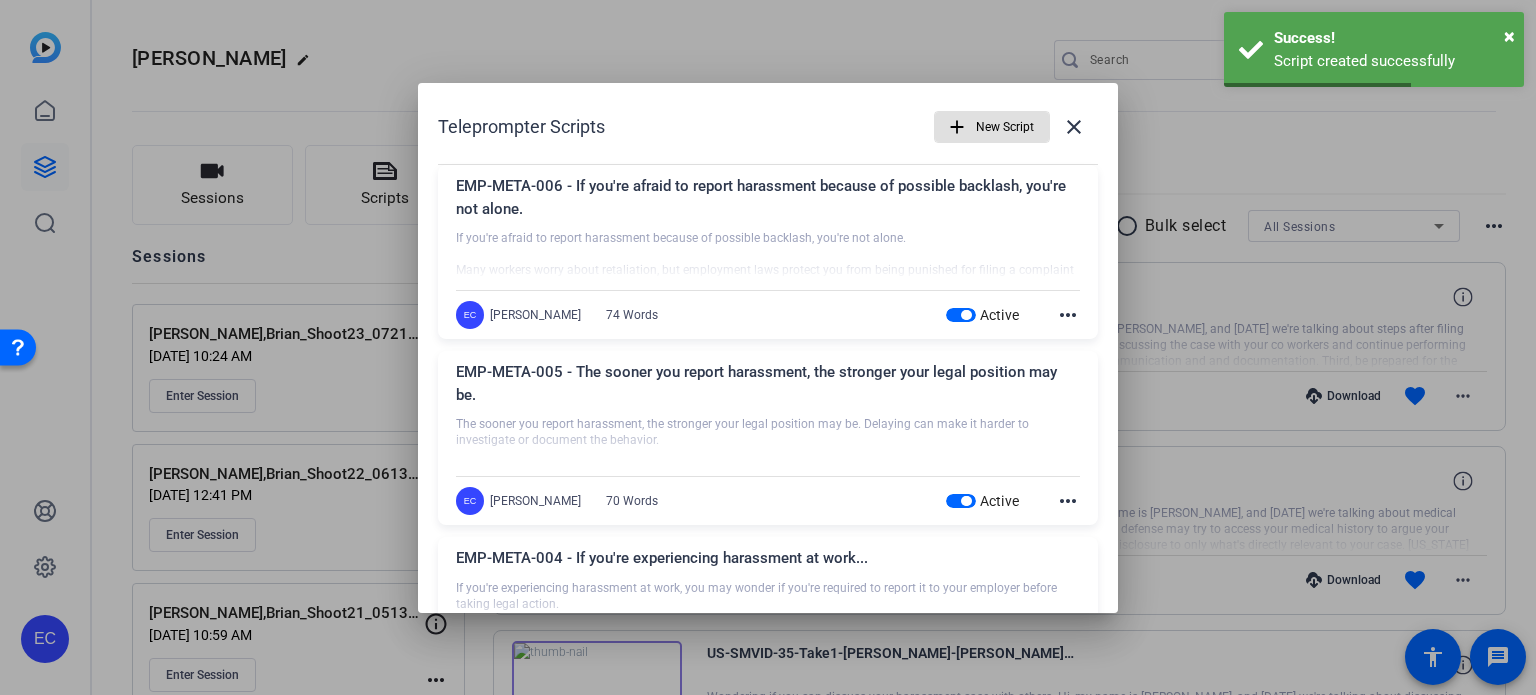 click on "add" at bounding box center (957, 127) 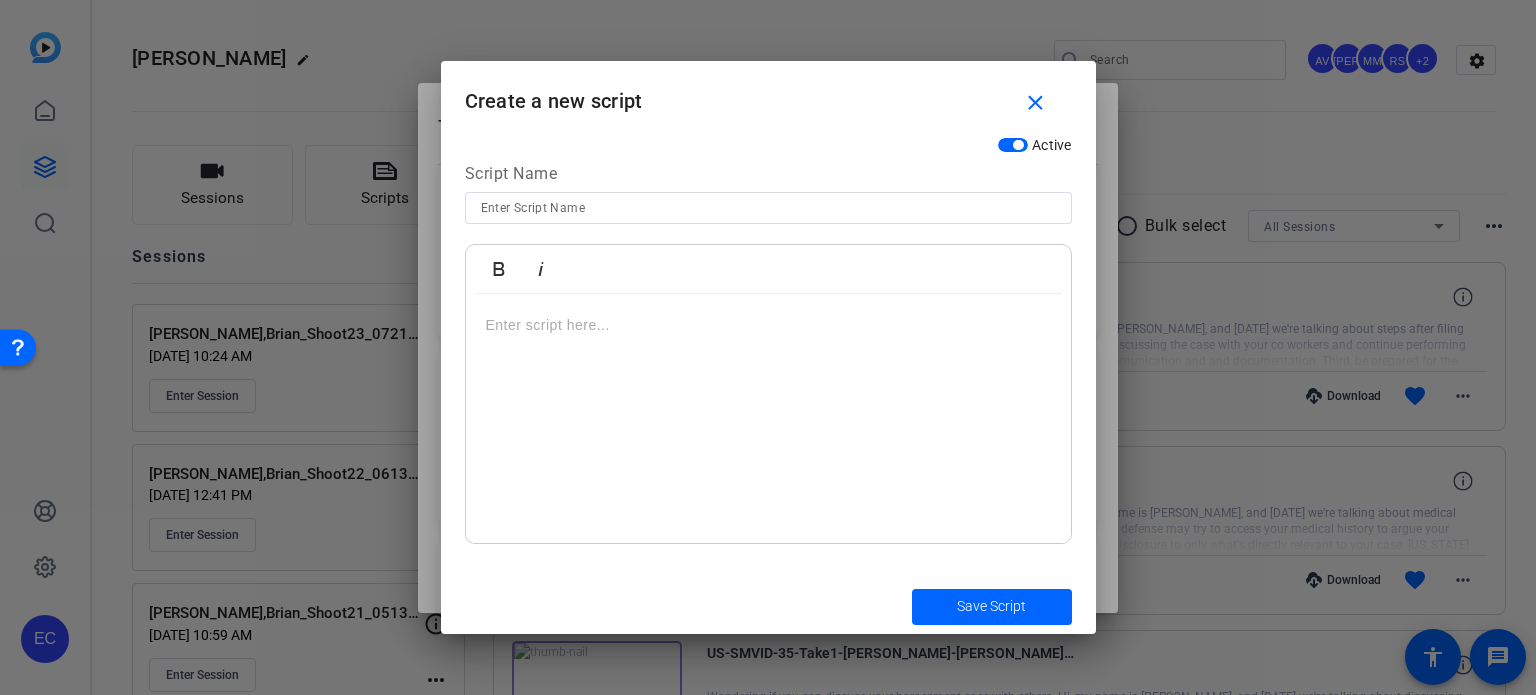 click at bounding box center [768, 208] 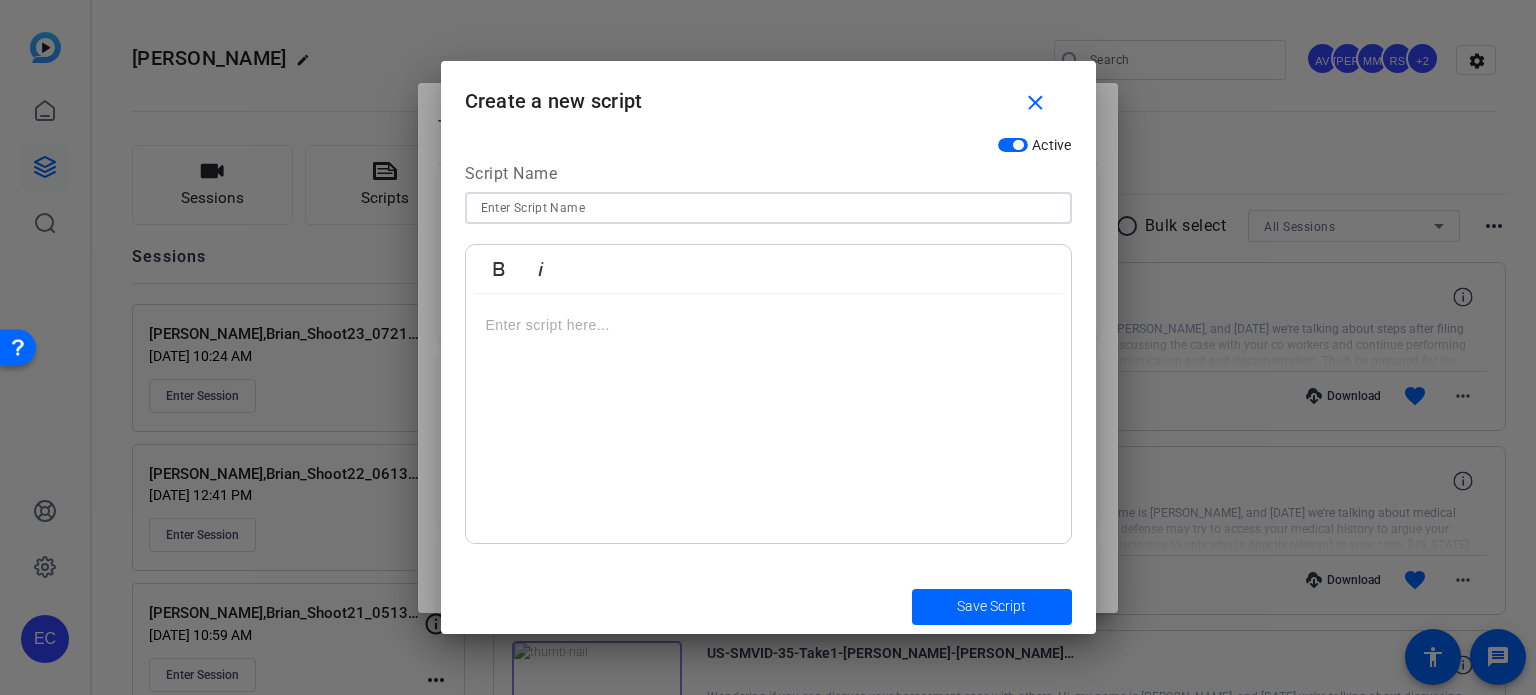 paste on "US-SMVID-38 - Sexual Harassment Definition Under [US_STATE] Law" 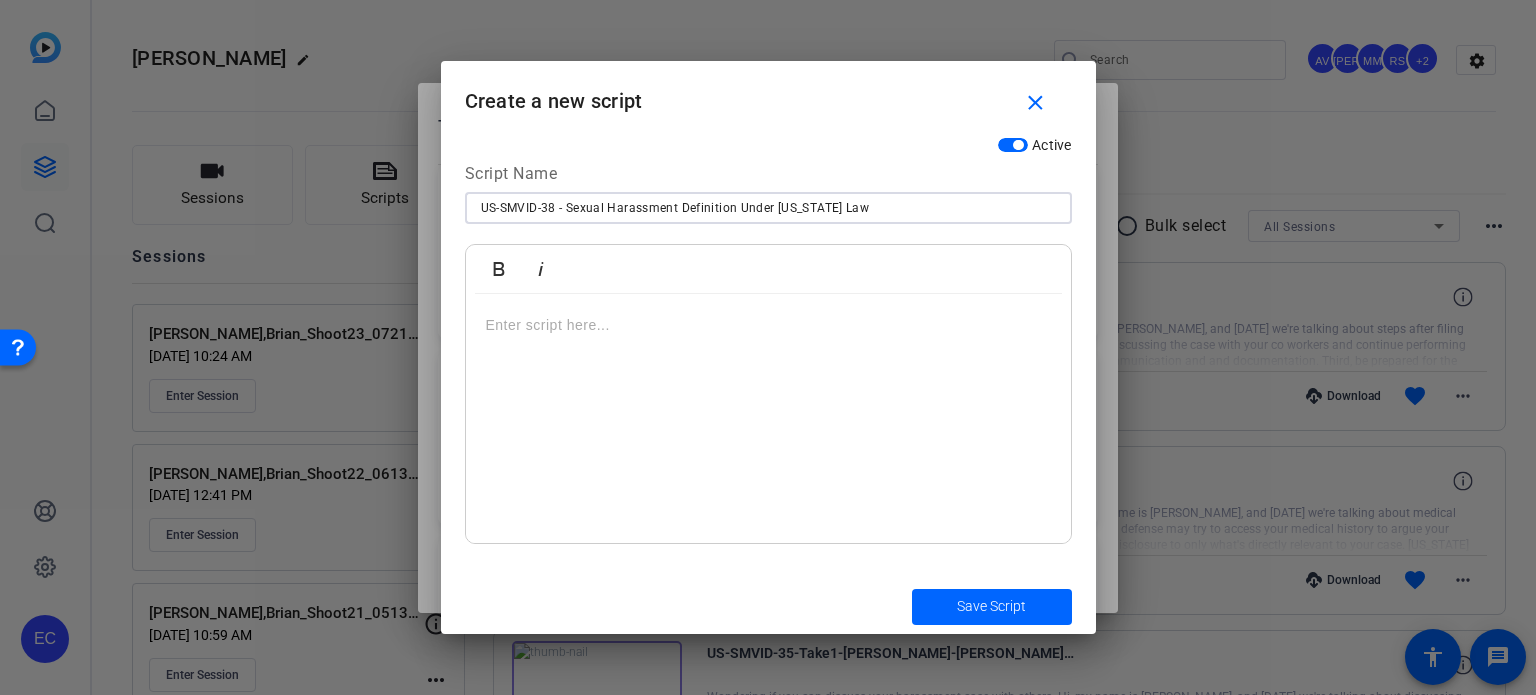type on "US-SMVID-38 - Sexual Harassment Definition Under [US_STATE] Law" 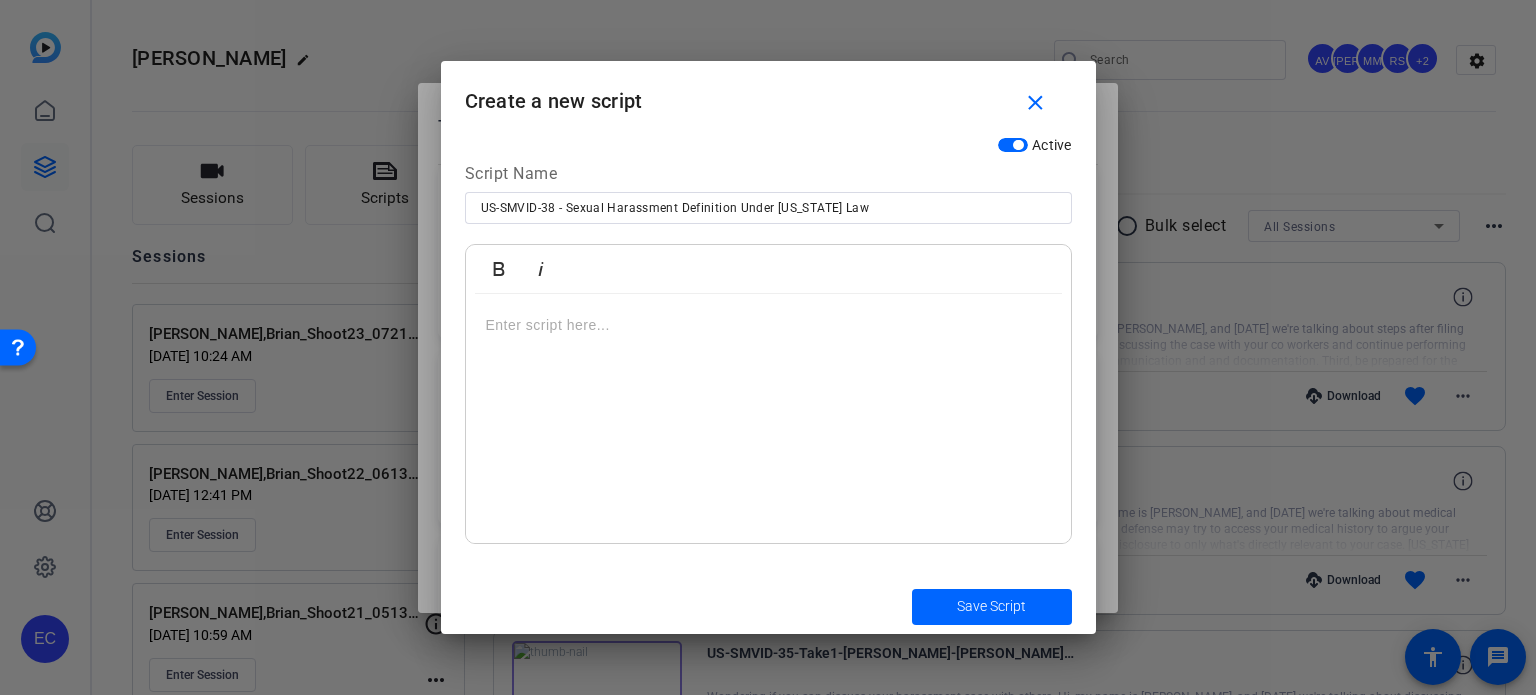 scroll, scrollTop: 17, scrollLeft: 0, axis: vertical 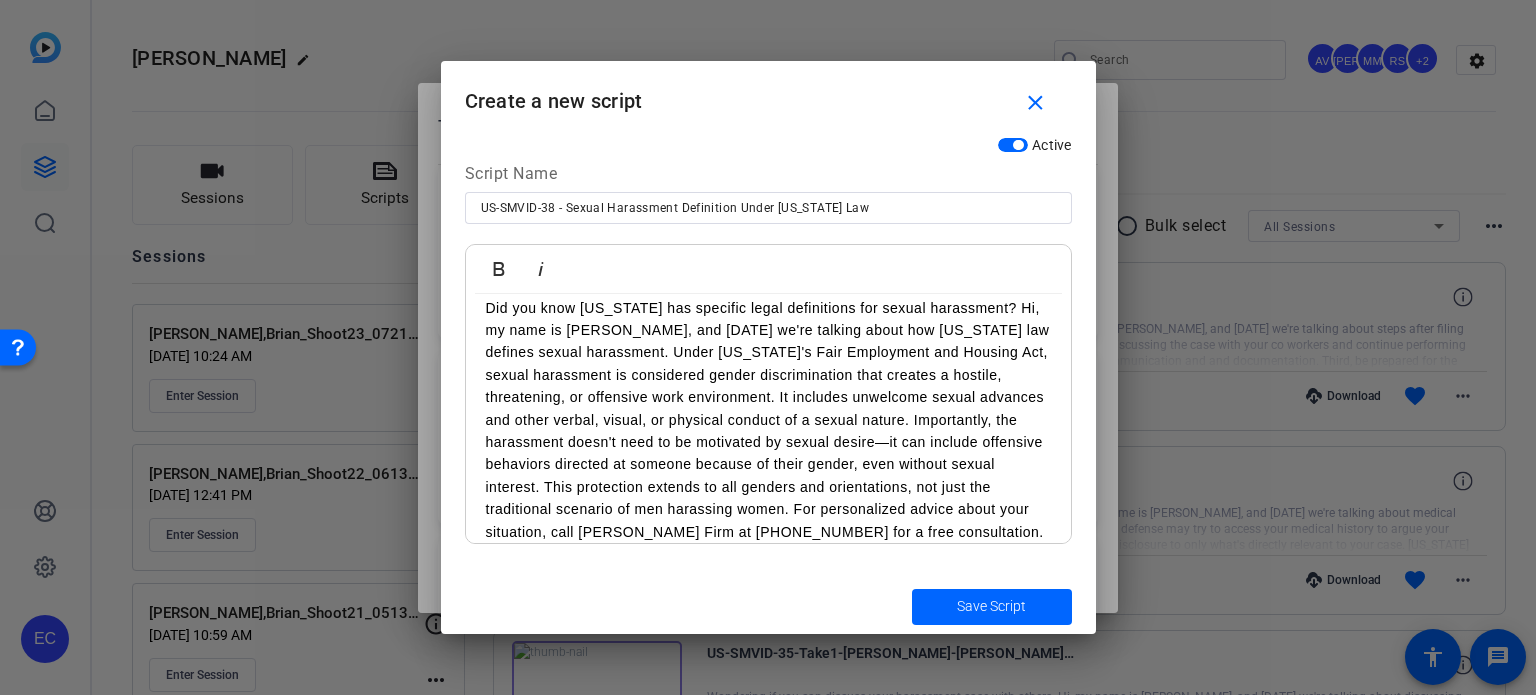 click on "Did you know [US_STATE] has specific legal definitions for sexual harassment? Hi, my name is [PERSON_NAME], and [DATE] we're talking about how [US_STATE] law defines sexual harassment. Under [US_STATE]'s Fair Employment and Housing Act, sexual harassment is considered gender discrimination that creates a hostile, threatening, or offensive work environment. It includes unwelcome sexual advances and other verbal, visual, or physical conduct of a sexual nature. Importantly, the harassment doesn't need to be motivated by sexual desire—it can include offensive behaviors directed at someone because of their gender, even without sexual interest. This protection extends to all genders and orientations, not just the traditional scenario of men harassing women. For personalized advice about your situation, call [PERSON_NAME] Firm at [PHONE_NUMBER] for a free consultation." at bounding box center (768, 420) 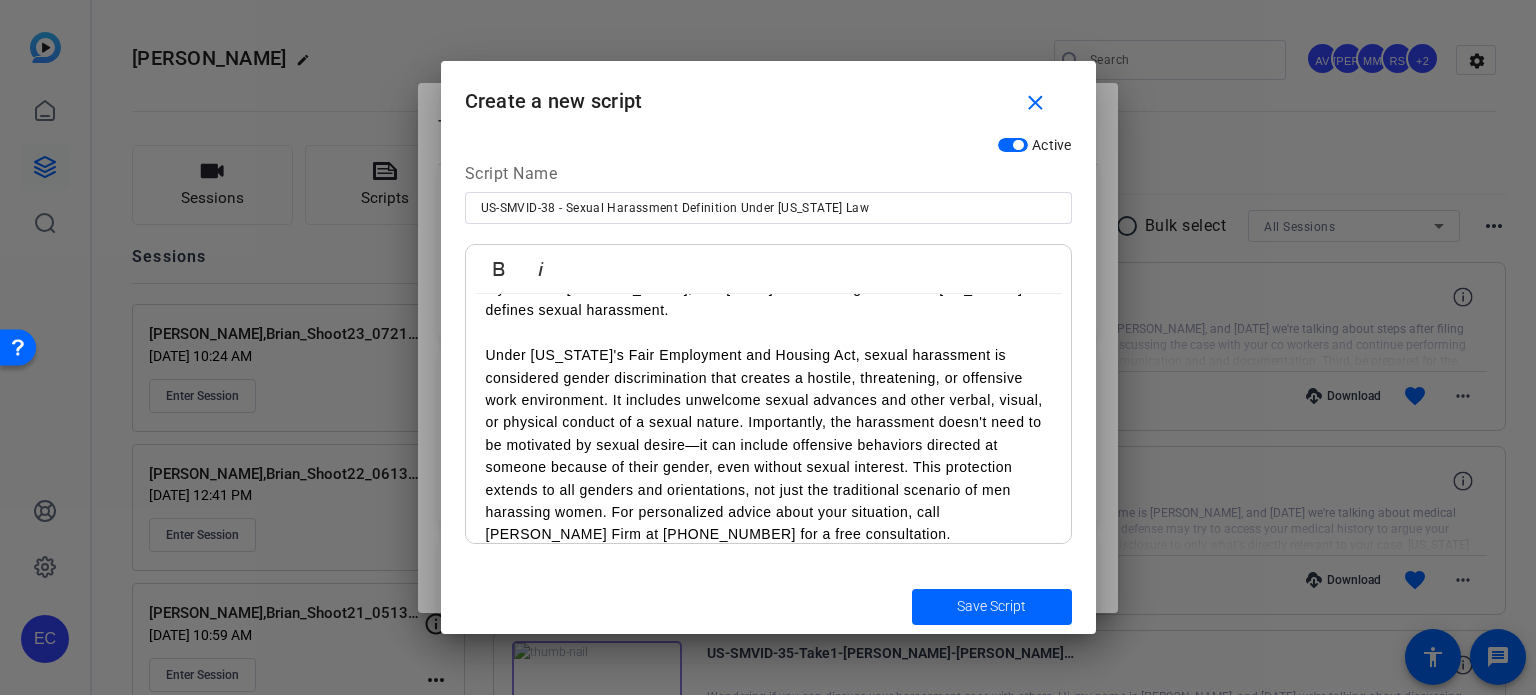 scroll, scrollTop: 80, scrollLeft: 0, axis: vertical 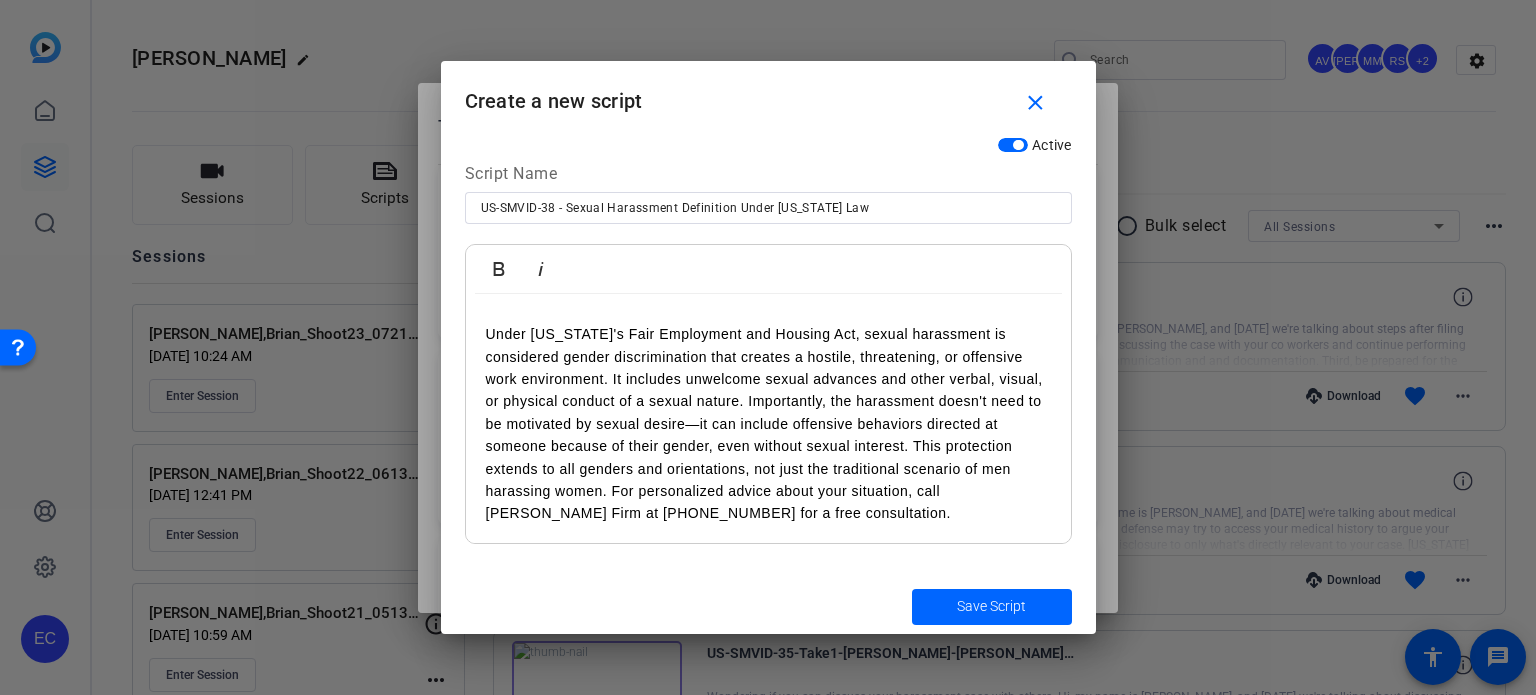click on "Under [US_STATE]'s Fair Employment and Housing Act, sexual harassment is considered gender discrimination that creates a hostile, threatening, or offensive work environment. It includes unwelcome sexual advances and other verbal, visual, or physical conduct of a sexual nature. Importantly, the harassment doesn't need to be motivated by sexual desire—it can include offensive behaviors directed at someone because of their gender, even without sexual interest. This protection extends to all genders and orientations, not just the traditional scenario of men harassing women. For personalized advice about your situation, call [PERSON_NAME] Firm at [PHONE_NUMBER] for a free consultation." at bounding box center (768, 424) 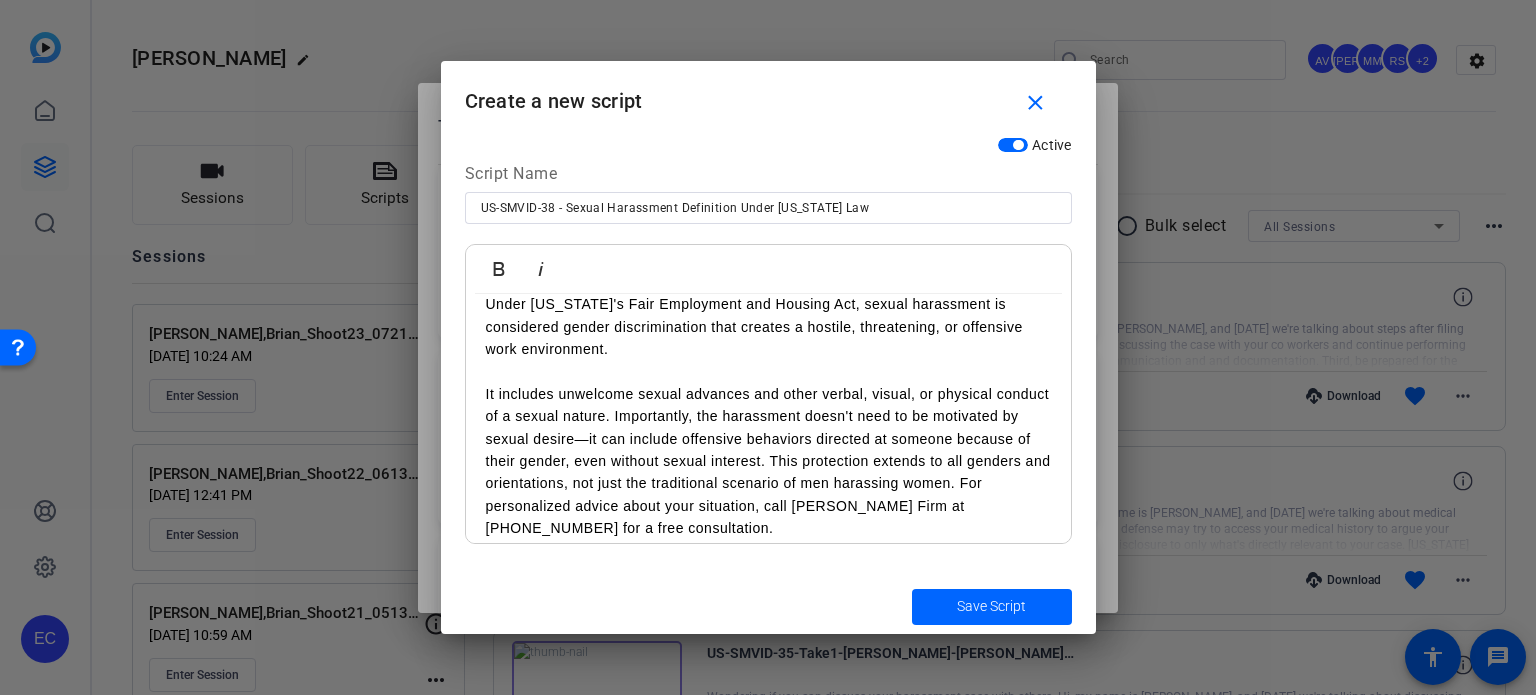 scroll, scrollTop: 125, scrollLeft: 0, axis: vertical 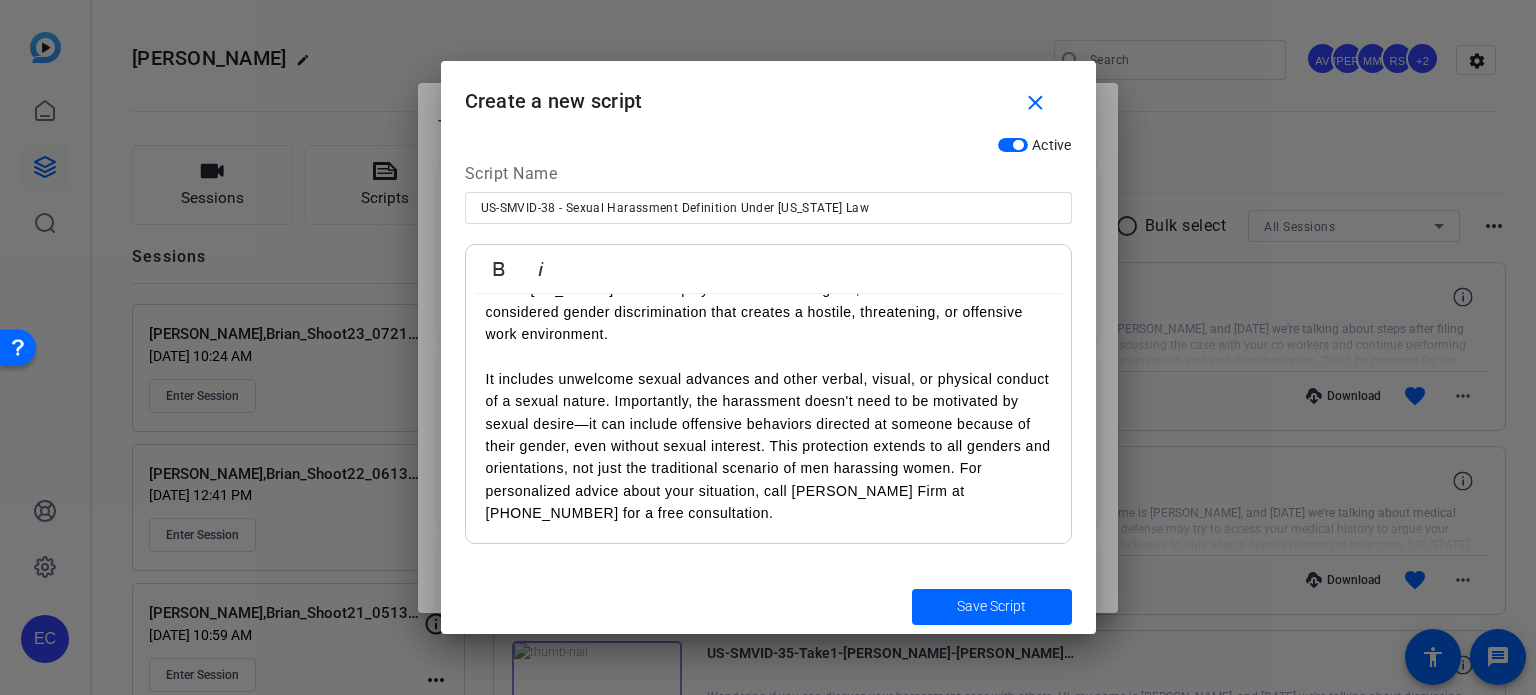 click on "It includes unwelcome sexual advances and other verbal, visual, or physical conduct of a sexual nature. Importantly, the harassment doesn't need to be motivated by sexual desire—it can include offensive behaviors directed at someone because of their gender, even without sexual interest. This protection extends to all genders and orientations, not just the traditional scenario of men harassing women. For personalized advice about your situation, call [PERSON_NAME] Firm at [PHONE_NUMBER] for a free consultation." at bounding box center [768, 446] 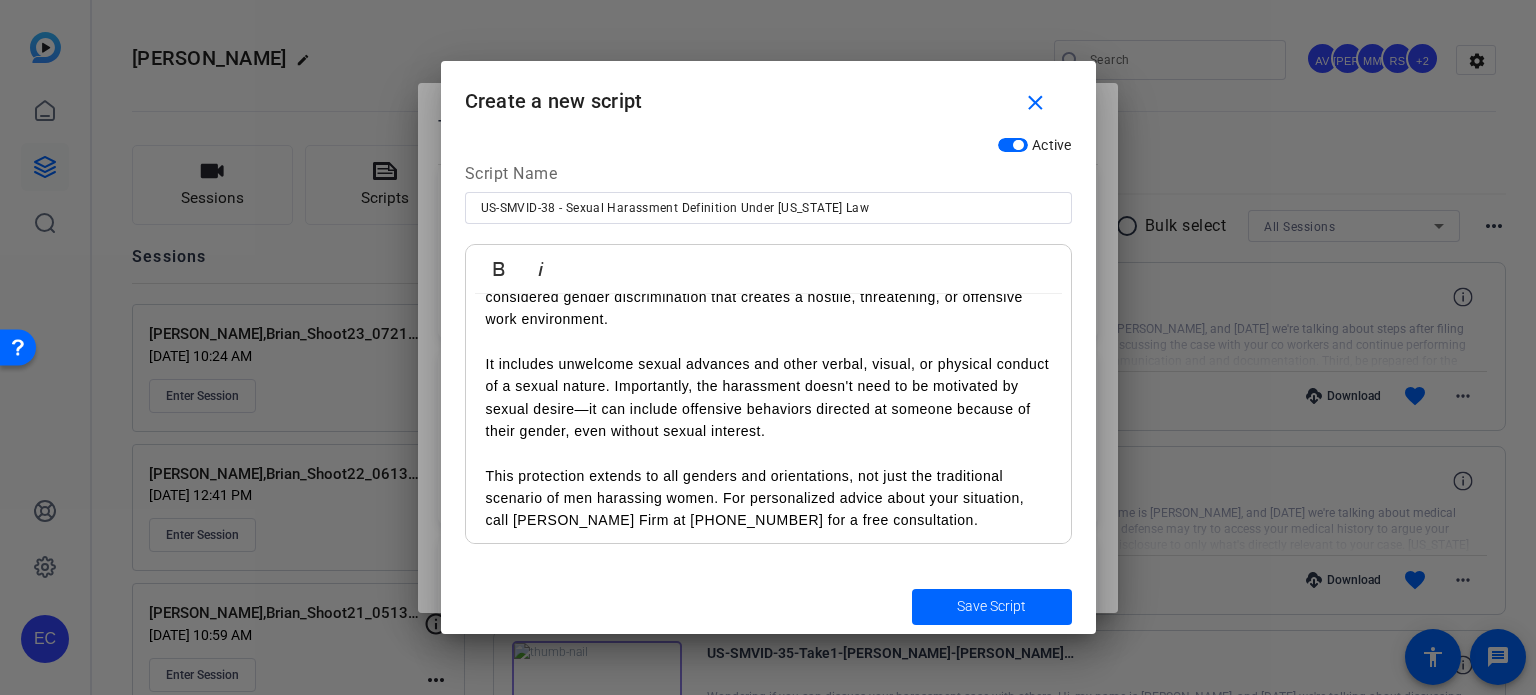 scroll, scrollTop: 148, scrollLeft: 0, axis: vertical 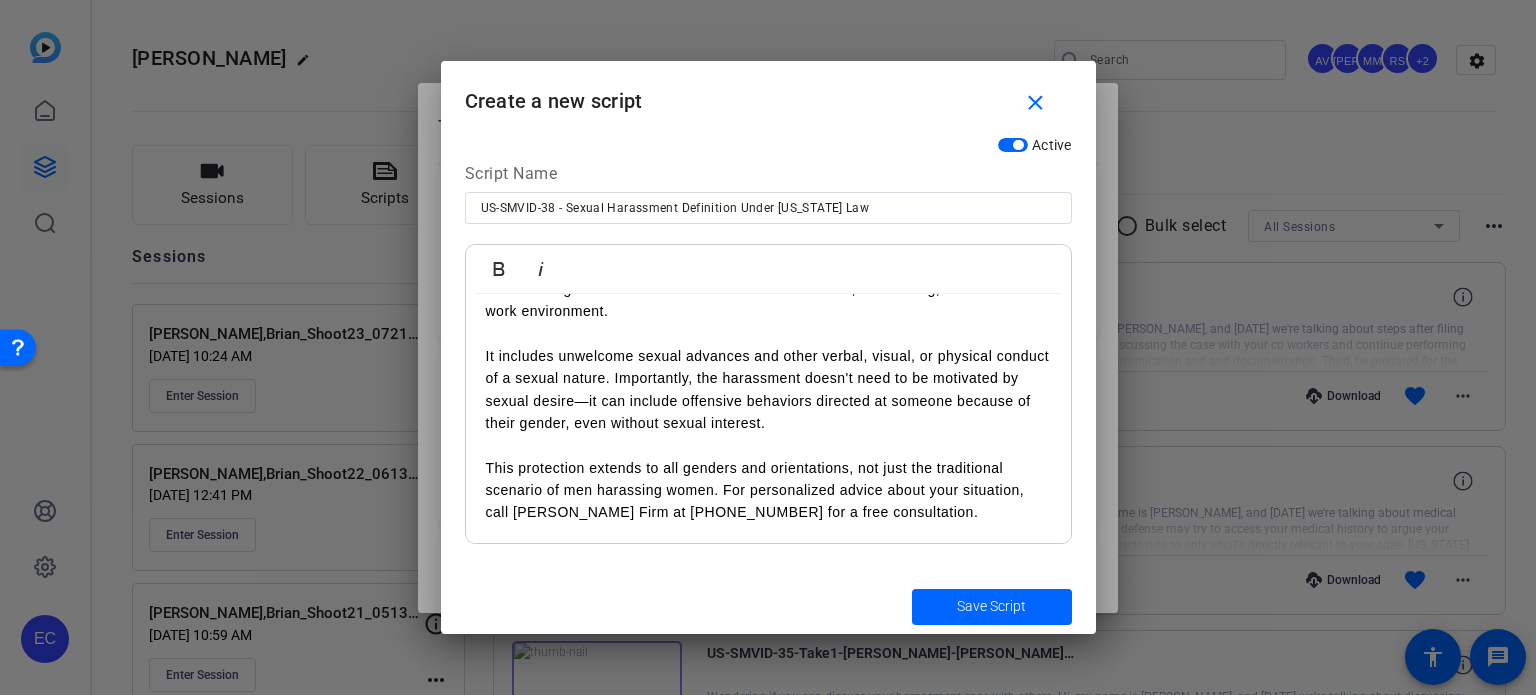 click on "This protection extends to all genders and orientations, not just the traditional scenario of men harassing women. For personalized advice about your situation, call [PERSON_NAME] Firm at [PHONE_NUMBER] for a free consultation." at bounding box center [768, 490] 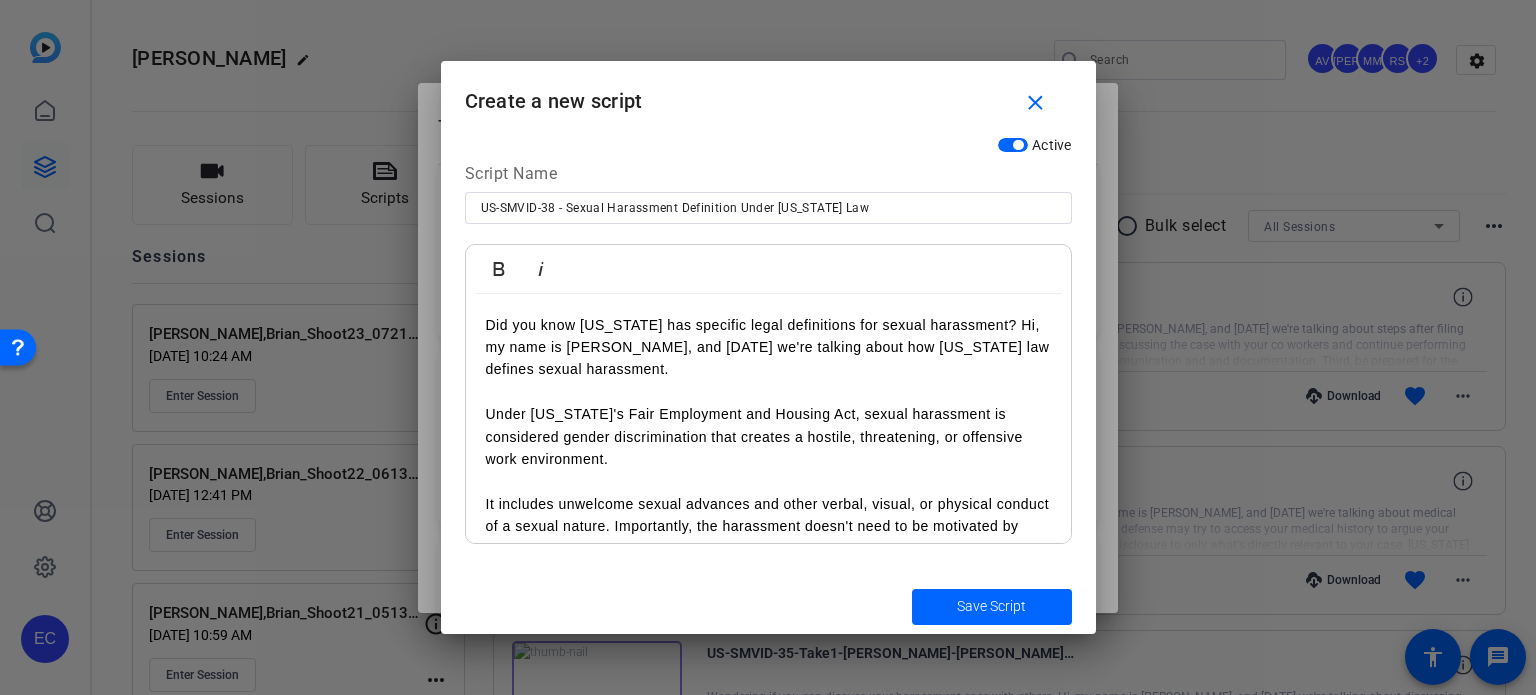 scroll, scrollTop: 192, scrollLeft: 0, axis: vertical 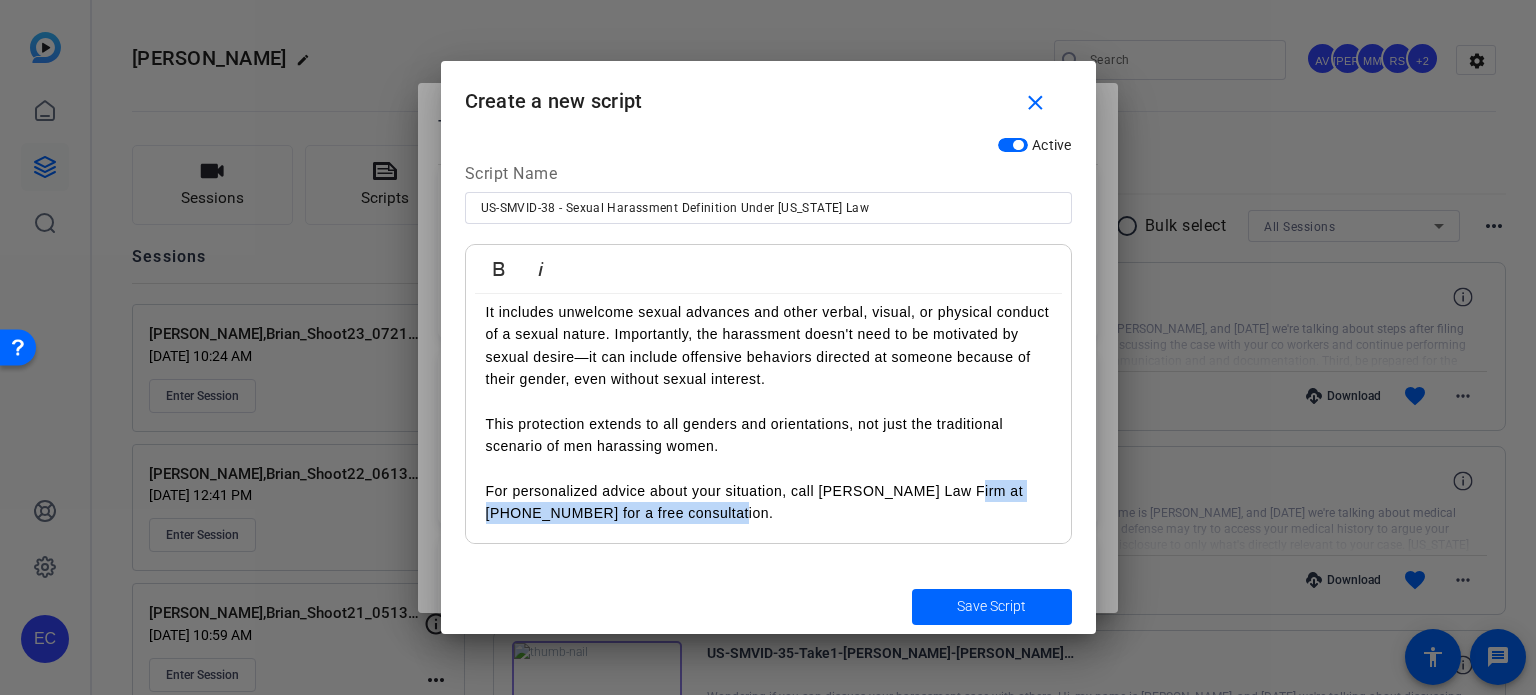 drag, startPoint x: 968, startPoint y: 487, endPoint x: 996, endPoint y: 526, distance: 48.010414 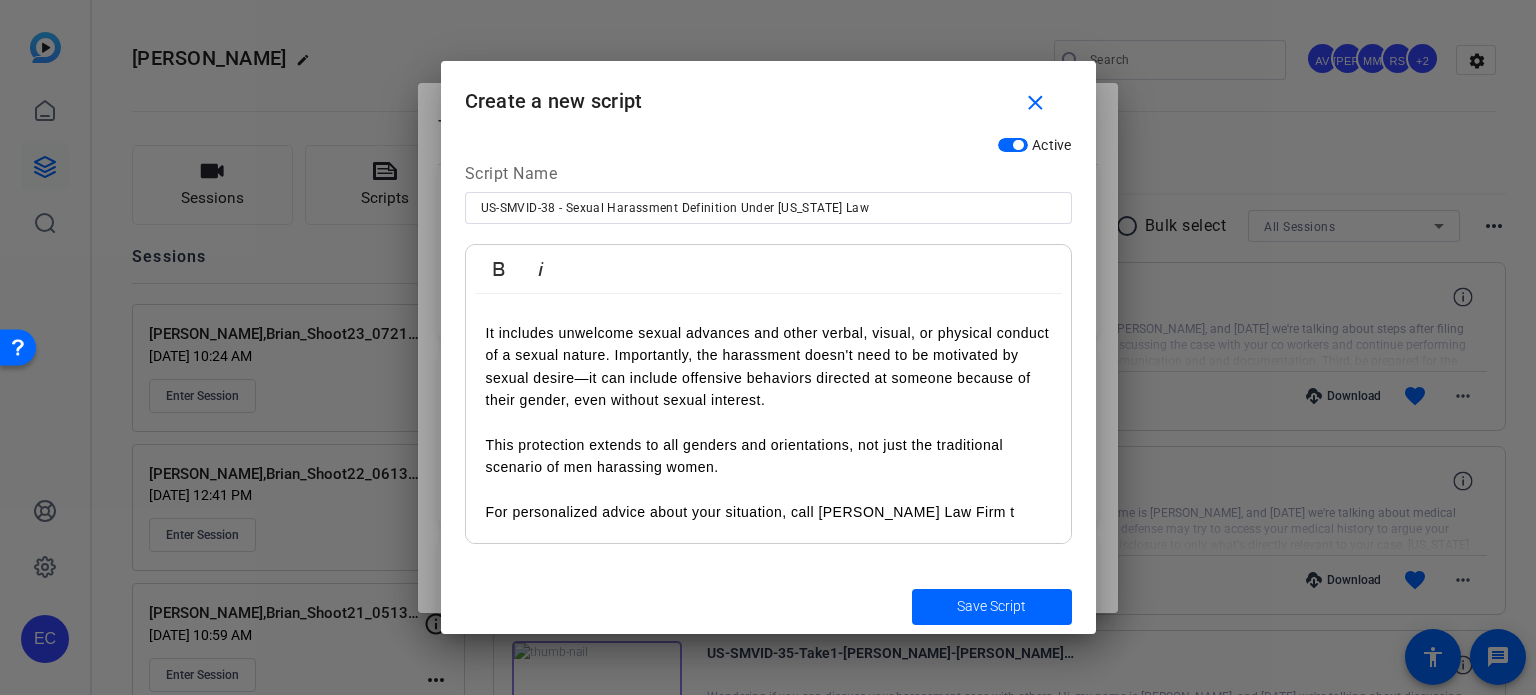 scroll, scrollTop: 170, scrollLeft: 0, axis: vertical 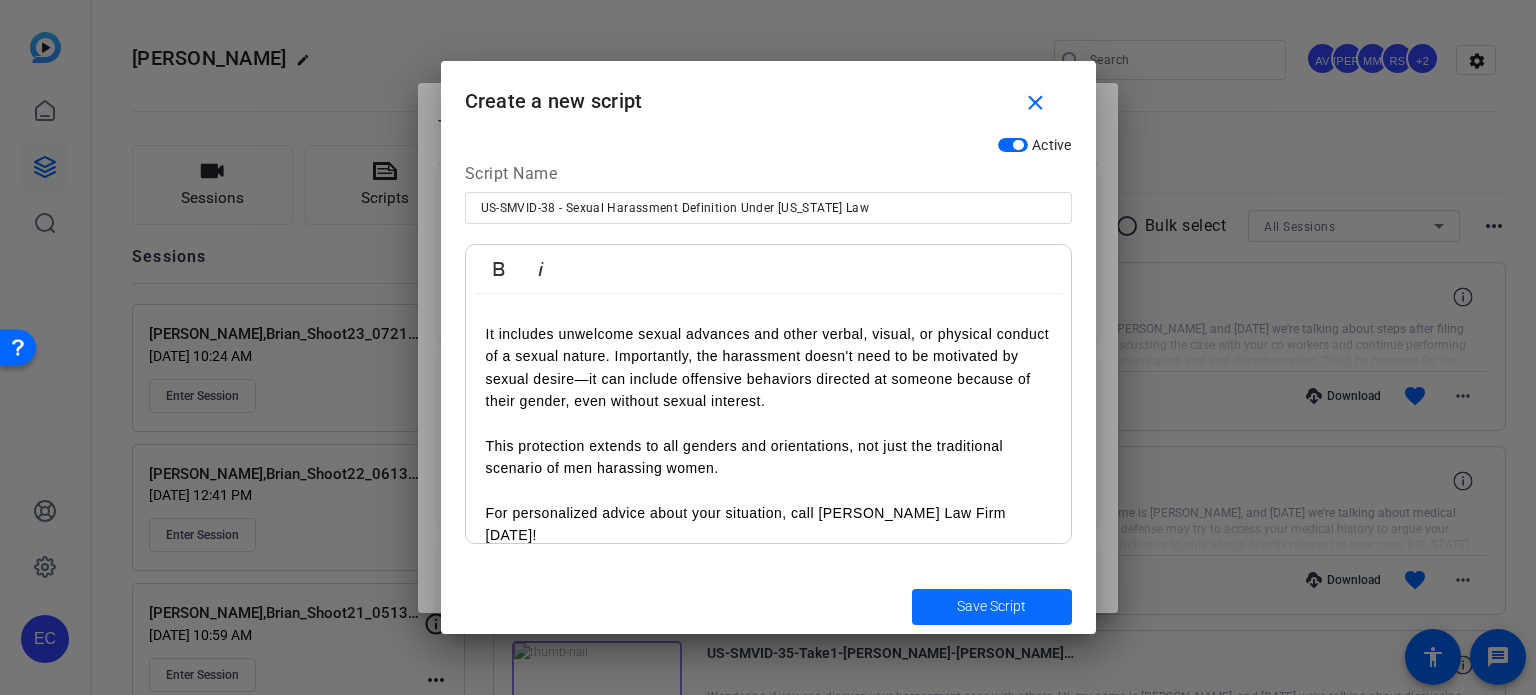 click on "Save Script" at bounding box center [991, 606] 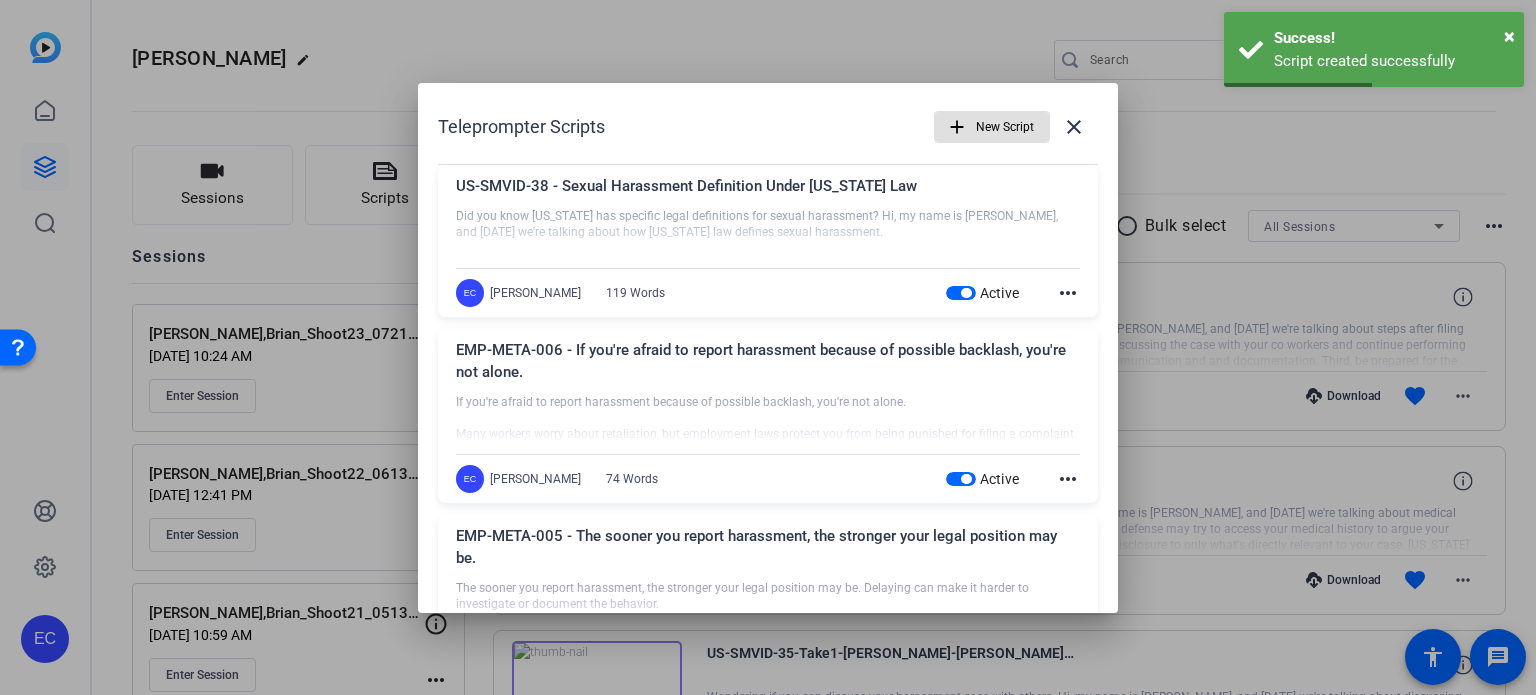 click on "New Script" at bounding box center [1005, 127] 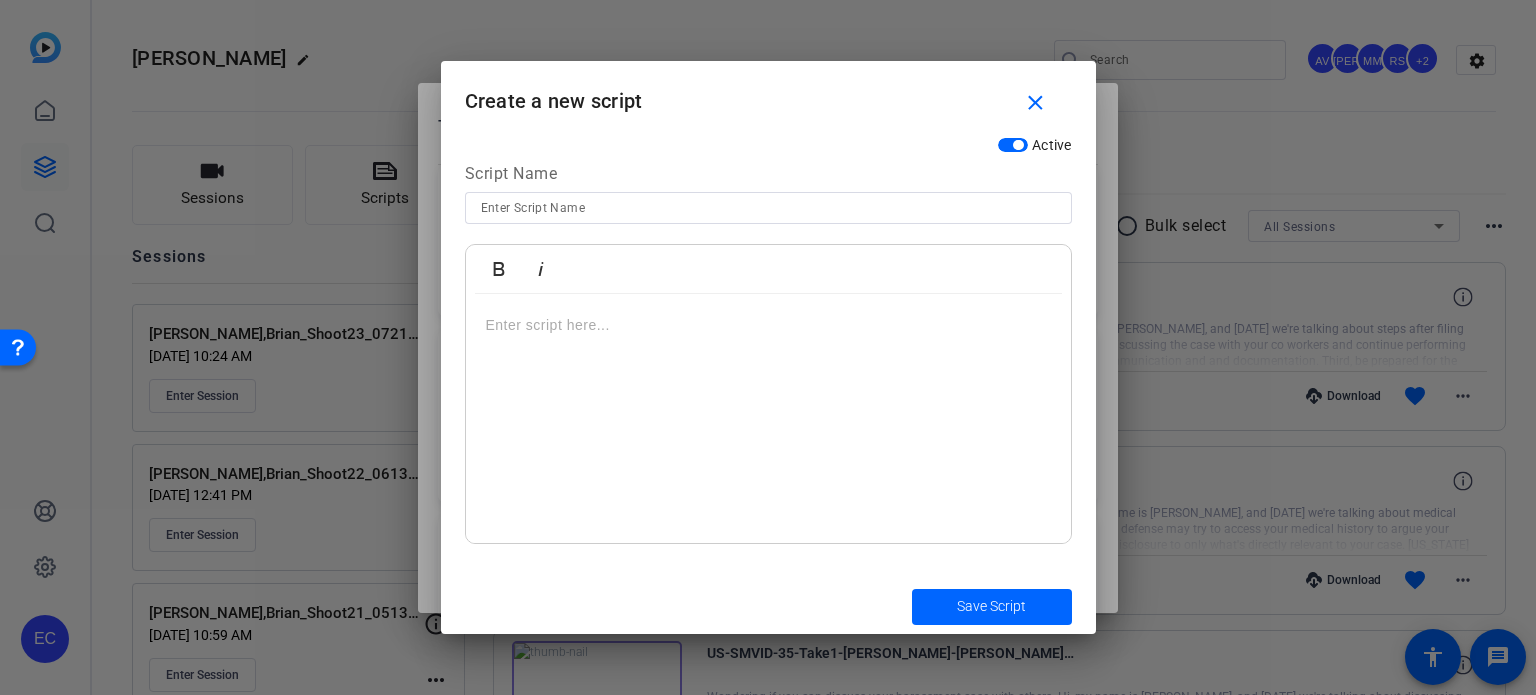 click at bounding box center (768, 208) 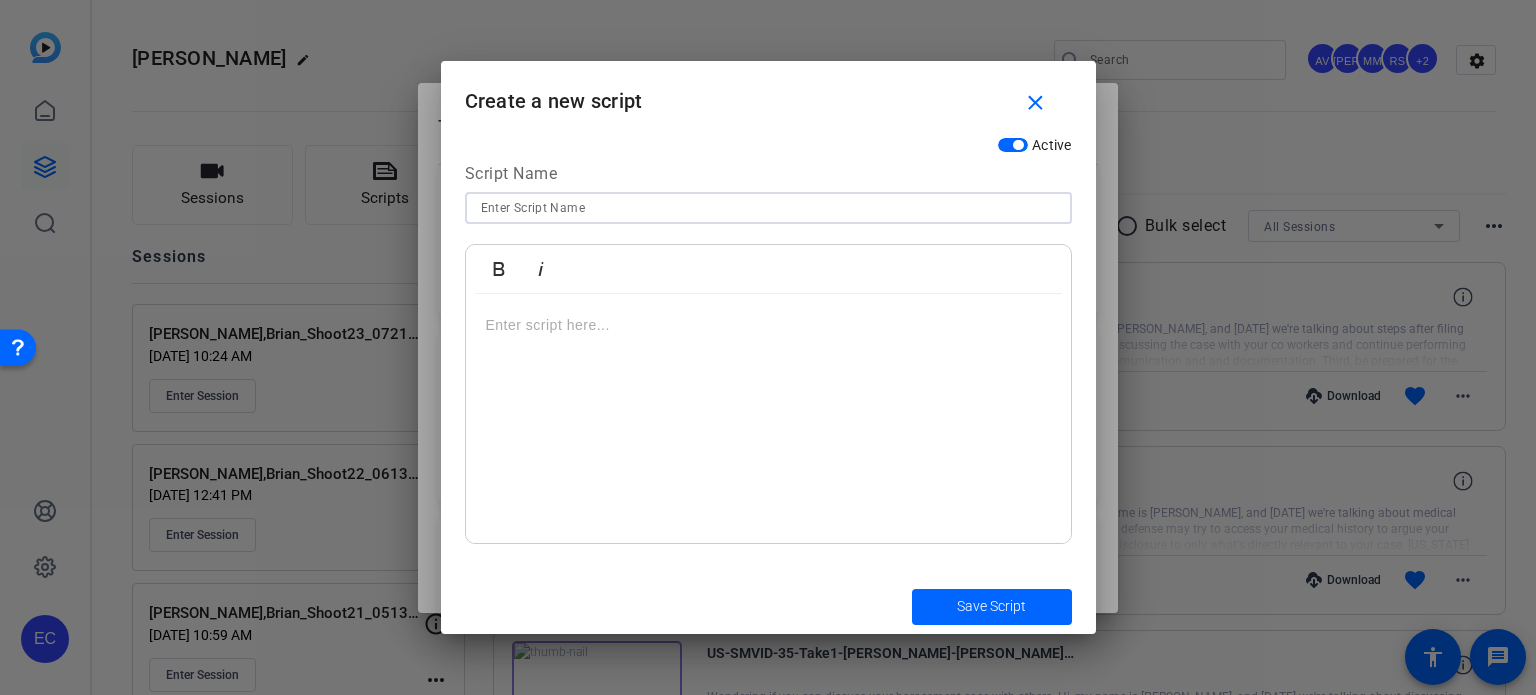 paste on "US-SMVID-39 - Who Can Be Held Liable in a Sexual Harassment Case?" 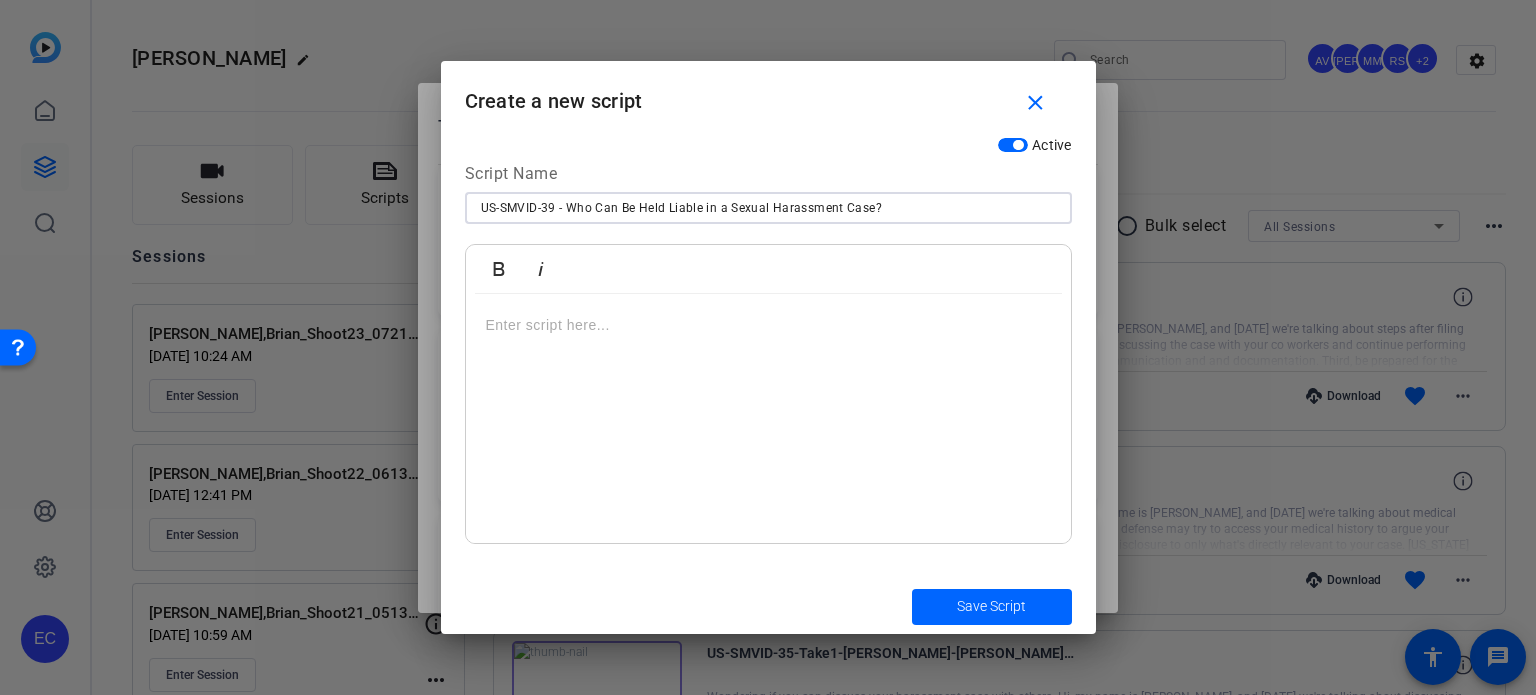 type on "US-SMVID-39 - Who Can Be Held Liable in a Sexual Harassment Case?" 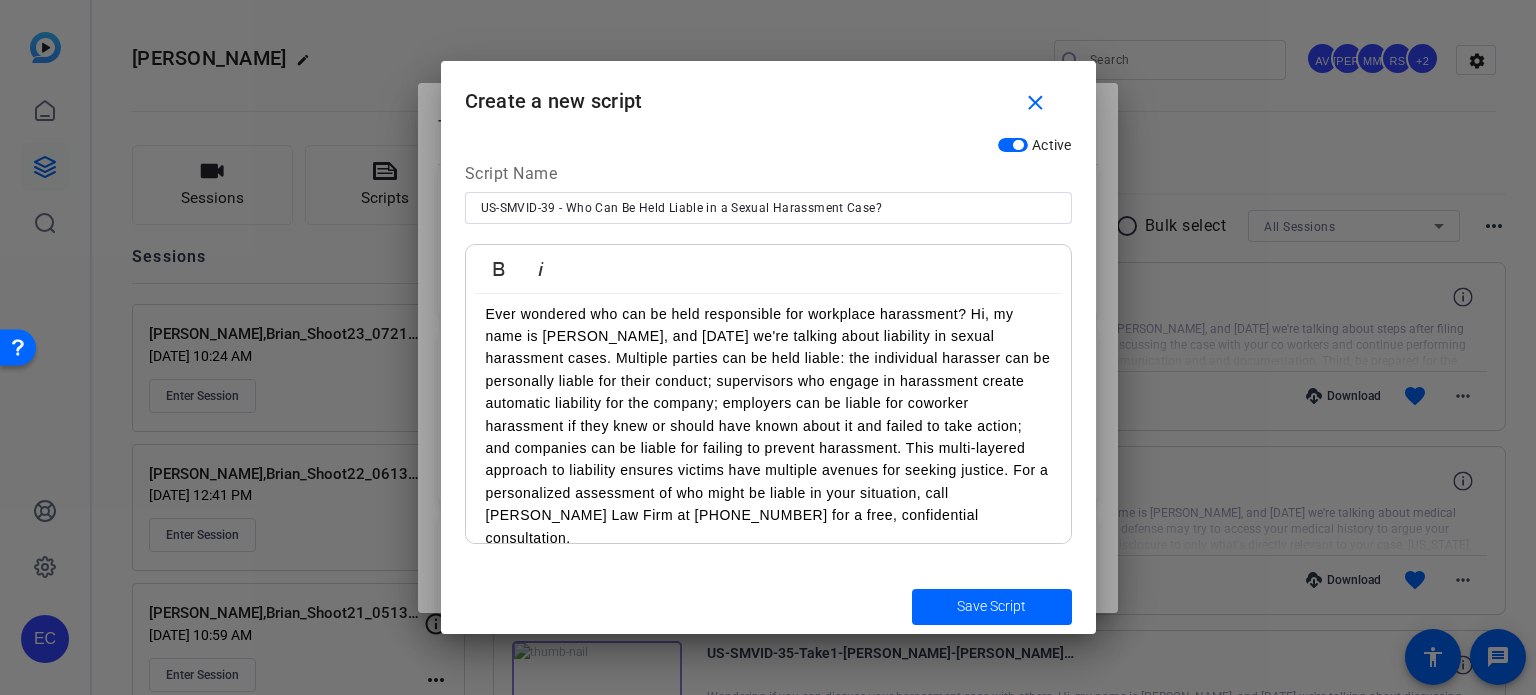 scroll, scrollTop: 13, scrollLeft: 0, axis: vertical 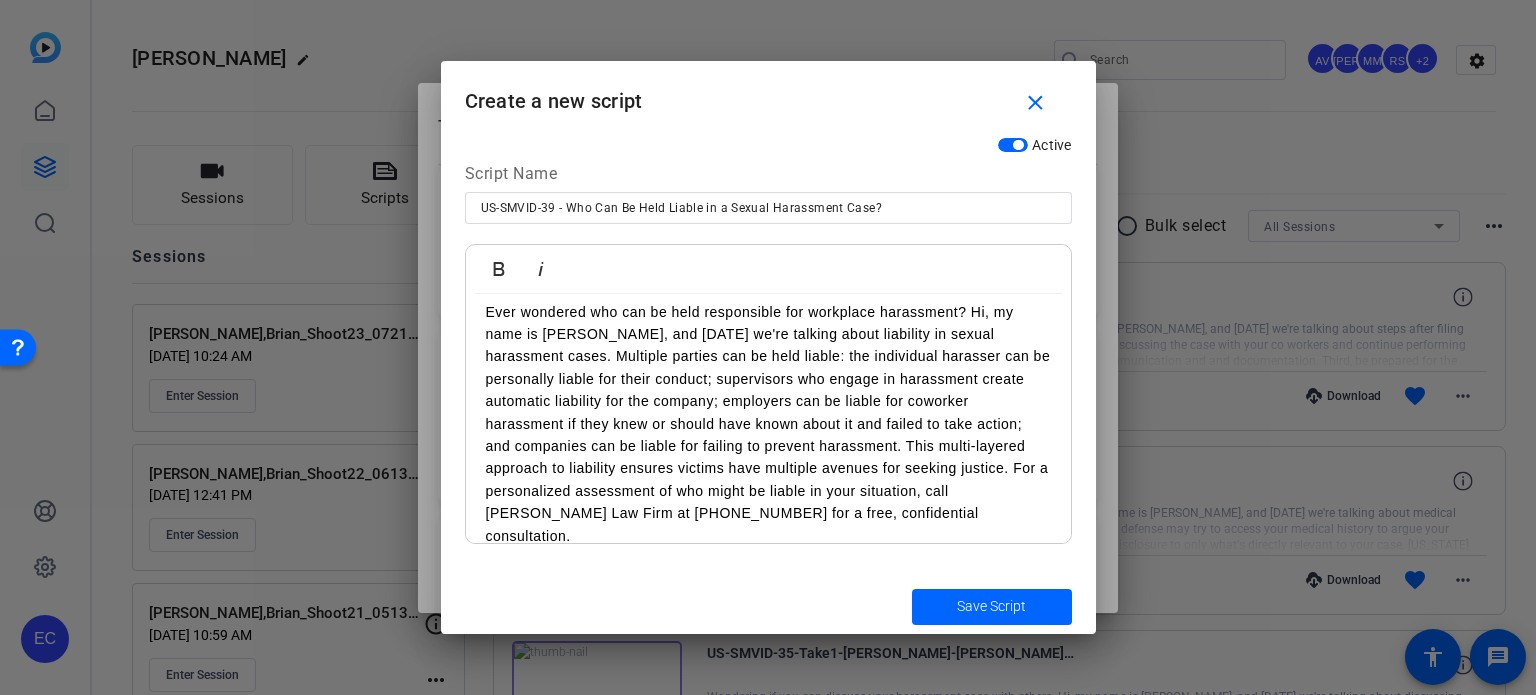 click on "Ever wondered who can be held responsible for workplace harassment? Hi, my name is [PERSON_NAME], and [DATE] we're talking about liability in sexual harassment cases. Multiple parties can be held liable: the individual harasser can be personally liable for their conduct; supervisors who engage in harassment create automatic liability for the company; employers can be liable for coworker harassment if they knew or should have known about it and failed to take action; and companies can be liable for failing to prevent harassment. This multi-layered approach to liability ensures victims have multiple avenues for seeking justice. For a personalized assessment of who might be liable in your situation, call [PERSON_NAME] Law Firm at [PHONE_NUMBER] for a free, confidential consultation." at bounding box center (768, 424) 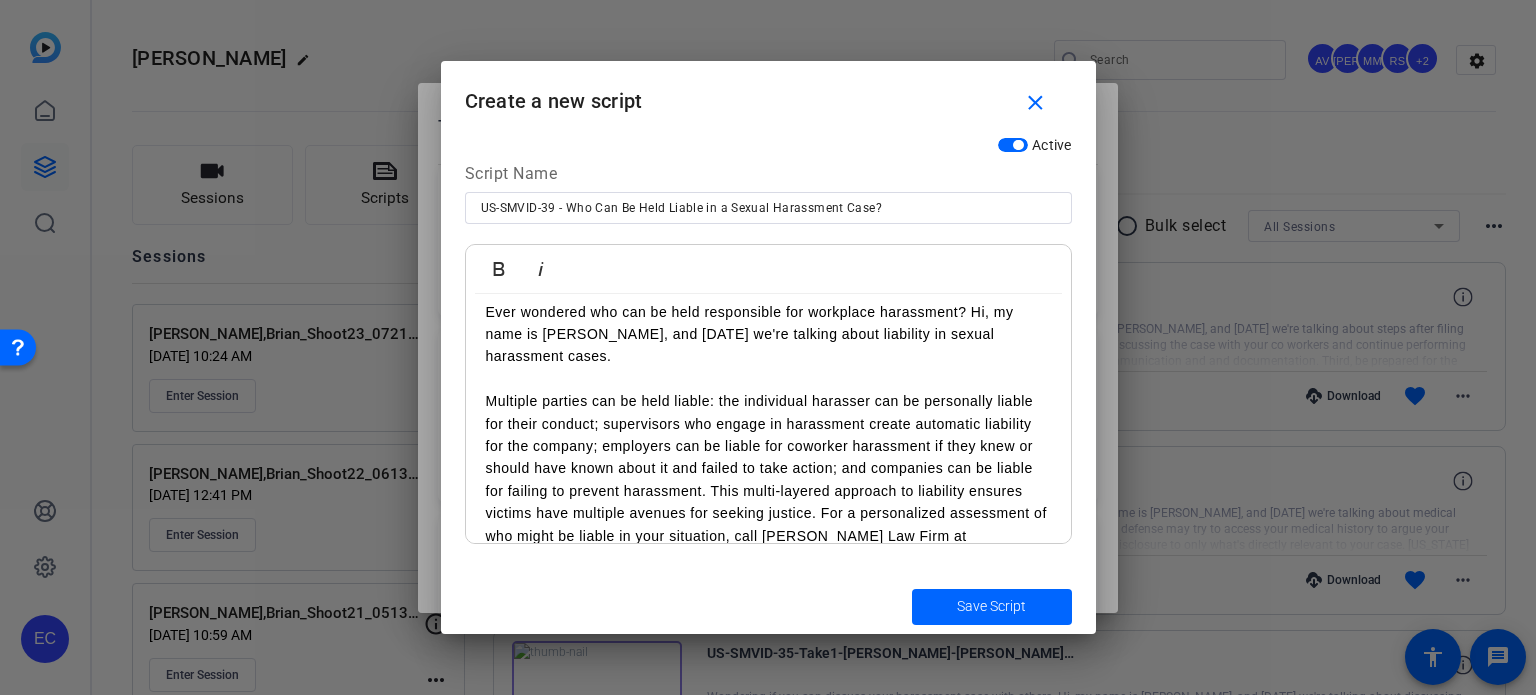 click on "Multiple parties can be held liable: the individual harasser can be personally liable for their conduct; supervisors who engage in harassment create automatic liability for the company; employers can be liable for coworker harassment if they knew or should have known about it and failed to take action; and companies can be liable for failing to prevent harassment. This multi-layered approach to liability ensures victims have multiple avenues for seeking justice. For a personalized assessment of who might be liable in your situation, call [PERSON_NAME] Law Firm at [PHONE_NUMBER] for a free, confidential consultation." at bounding box center (768, 479) 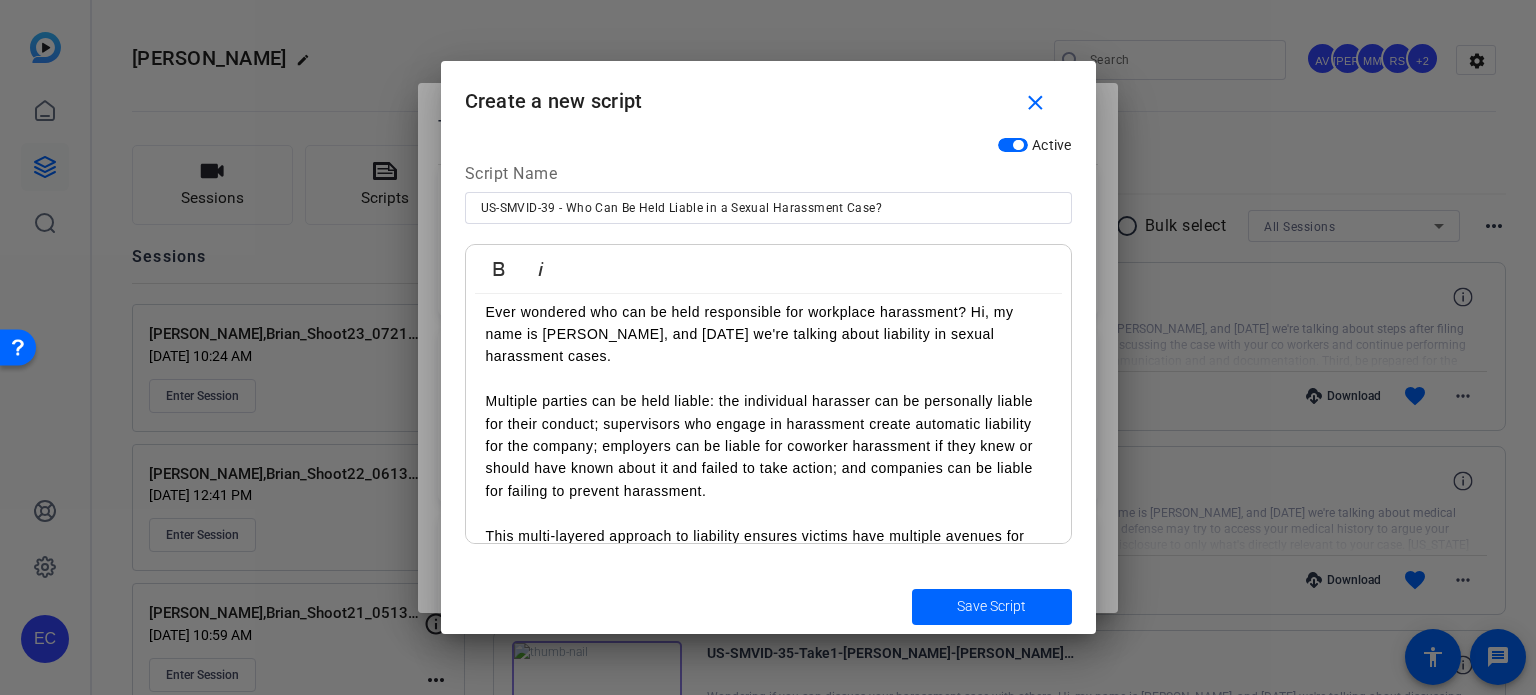 scroll, scrollTop: 80, scrollLeft: 0, axis: vertical 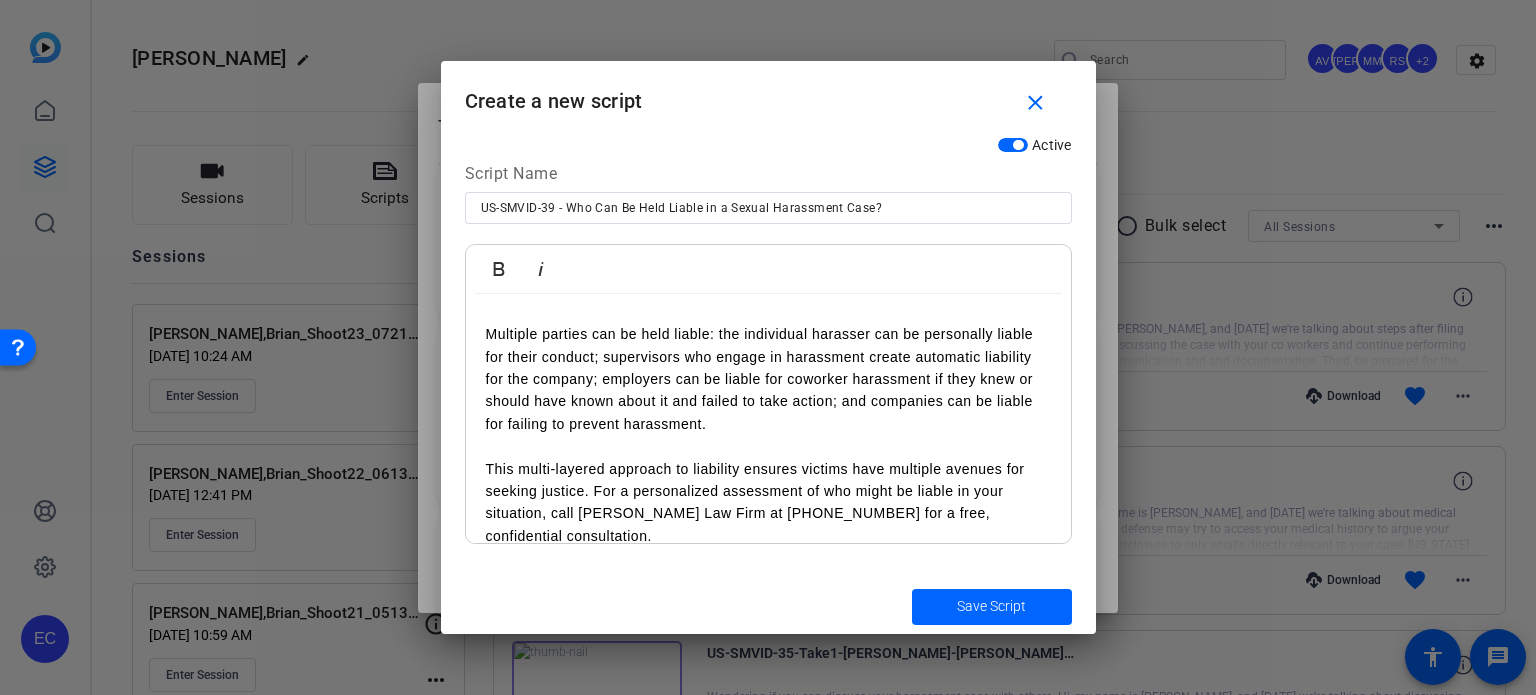 click on "This multi-layered approach to liability ensures victims have multiple avenues for seeking justice. For a personalized assessment of who might be liable in your situation, call [PERSON_NAME] Law Firm at [PHONE_NUMBER] for a free, confidential consultation." at bounding box center [768, 503] 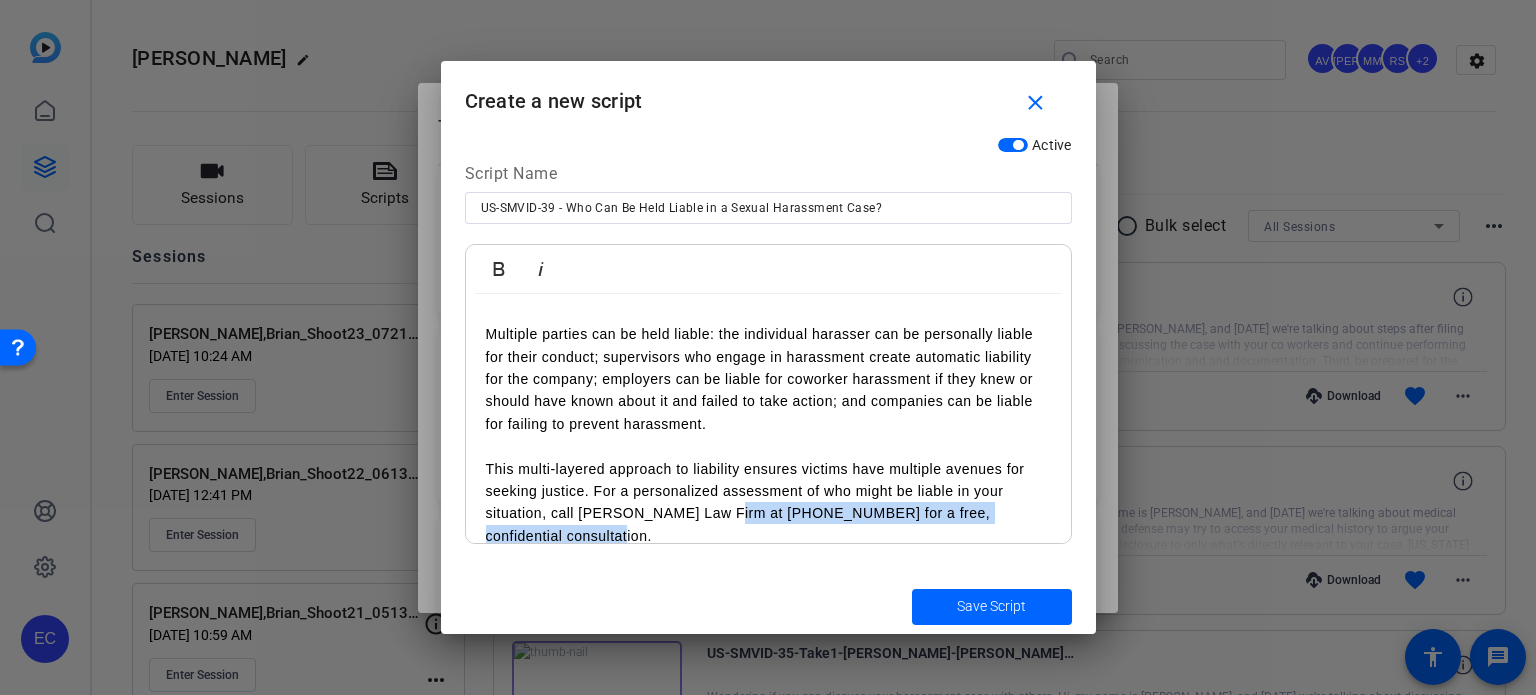drag, startPoint x: 574, startPoint y: 521, endPoint x: 731, endPoint y: 494, distance: 159.30473 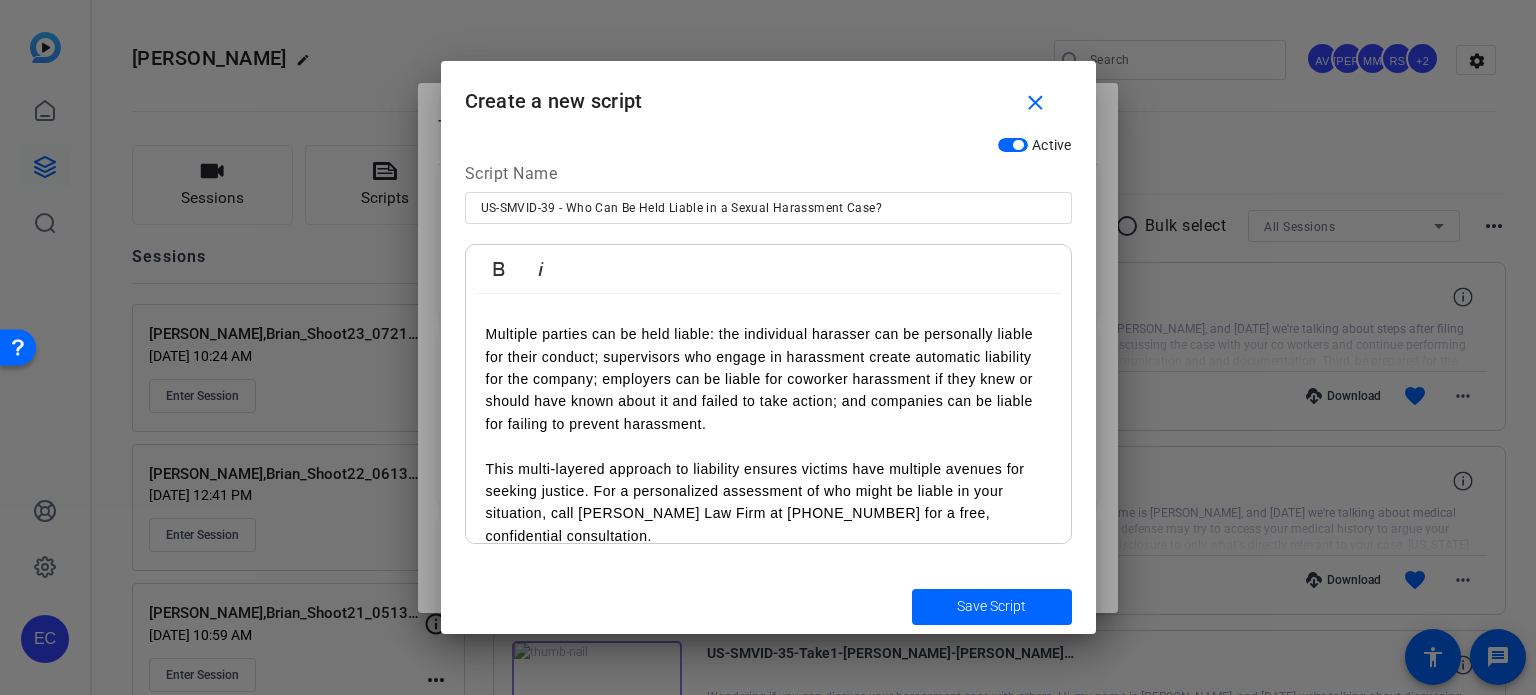 scroll, scrollTop: 58, scrollLeft: 0, axis: vertical 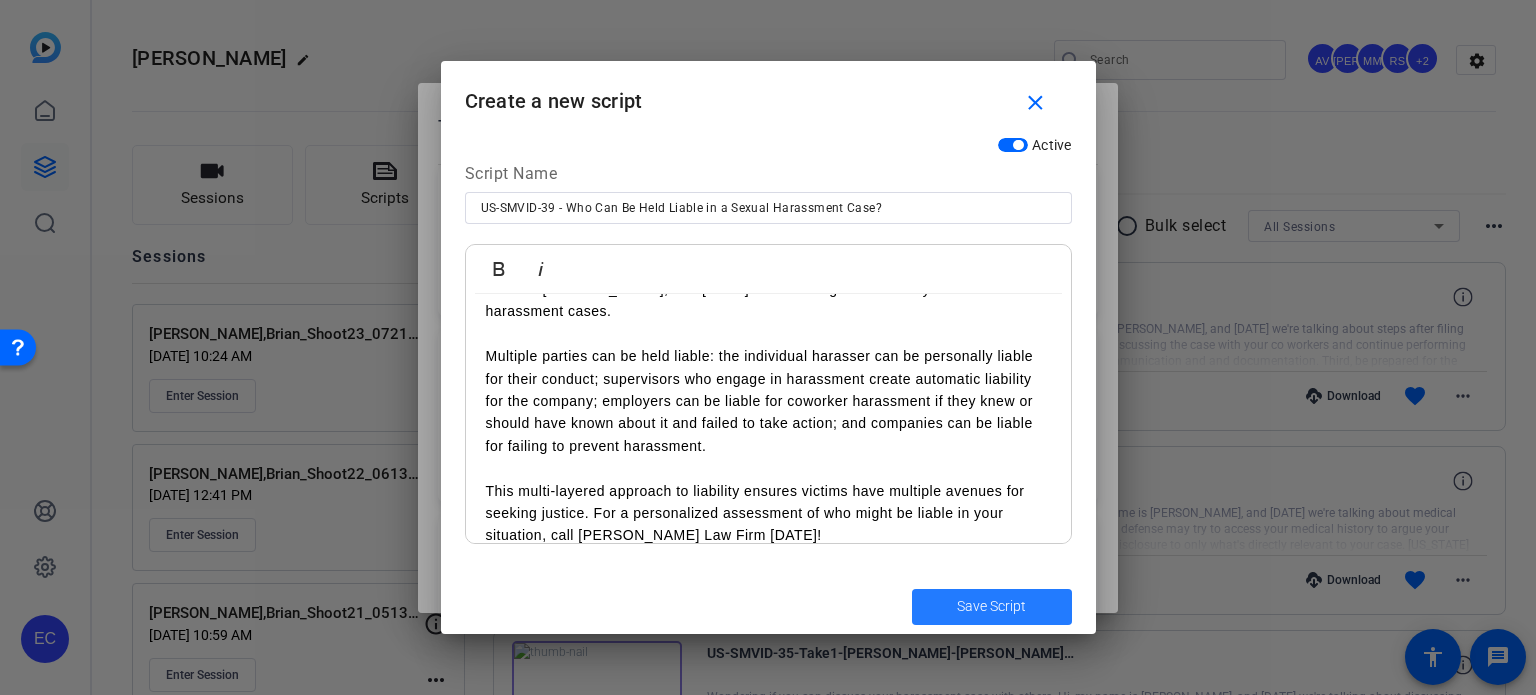 click at bounding box center [992, 607] 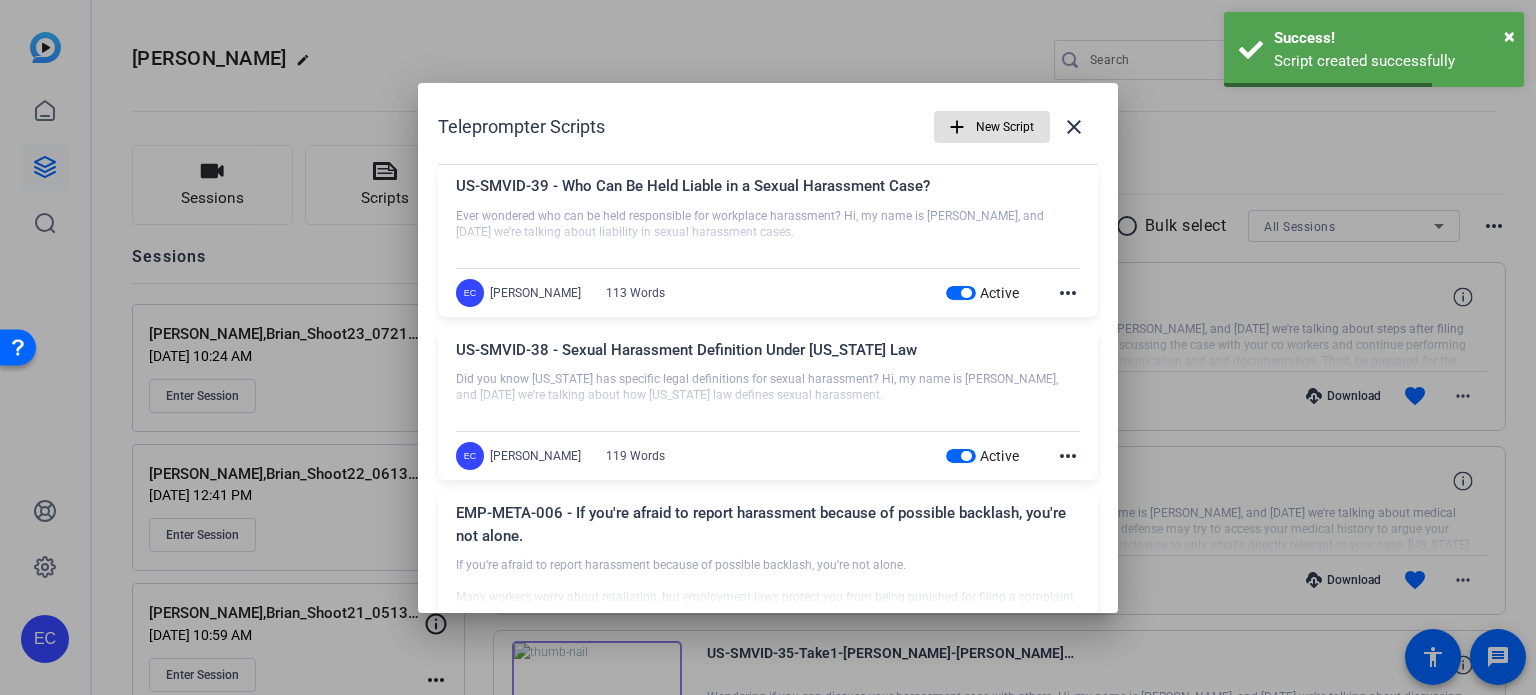 click on "add" at bounding box center [957, 127] 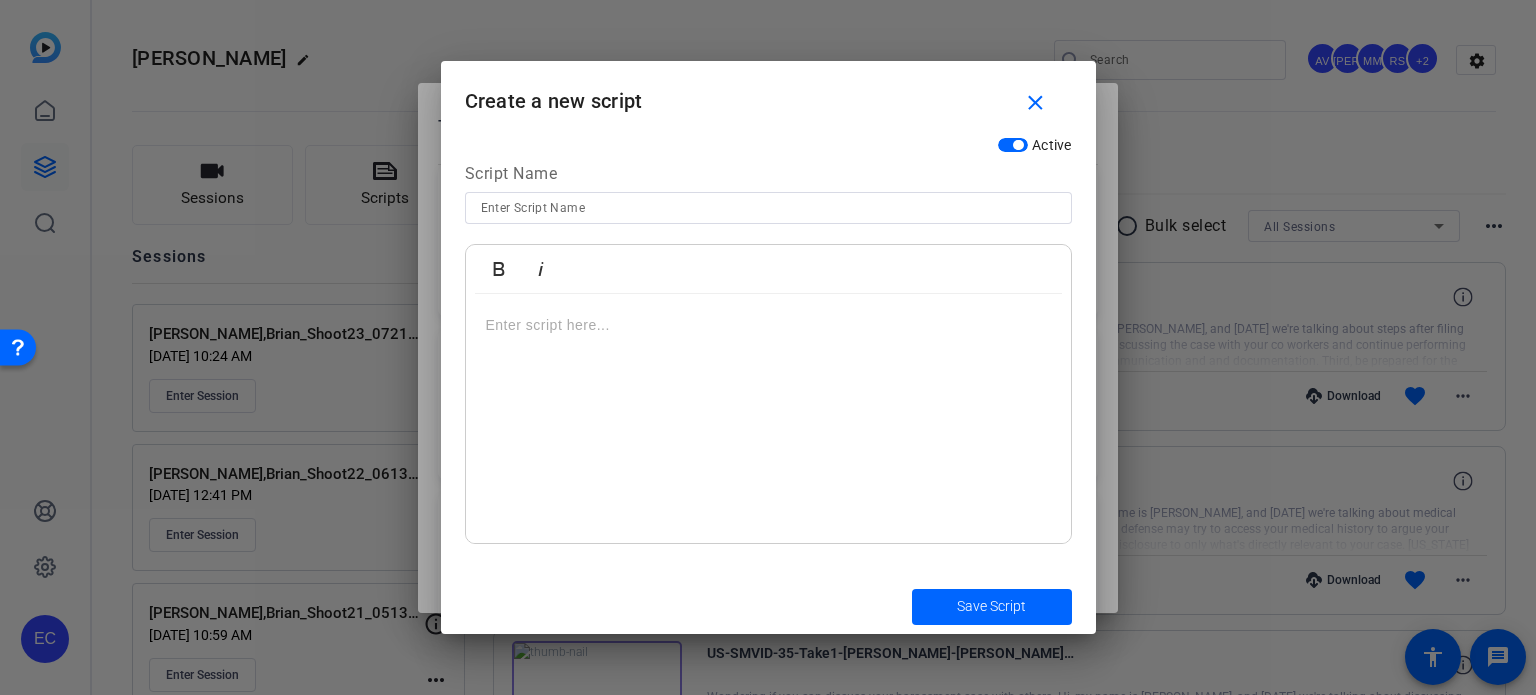 click at bounding box center [768, 208] 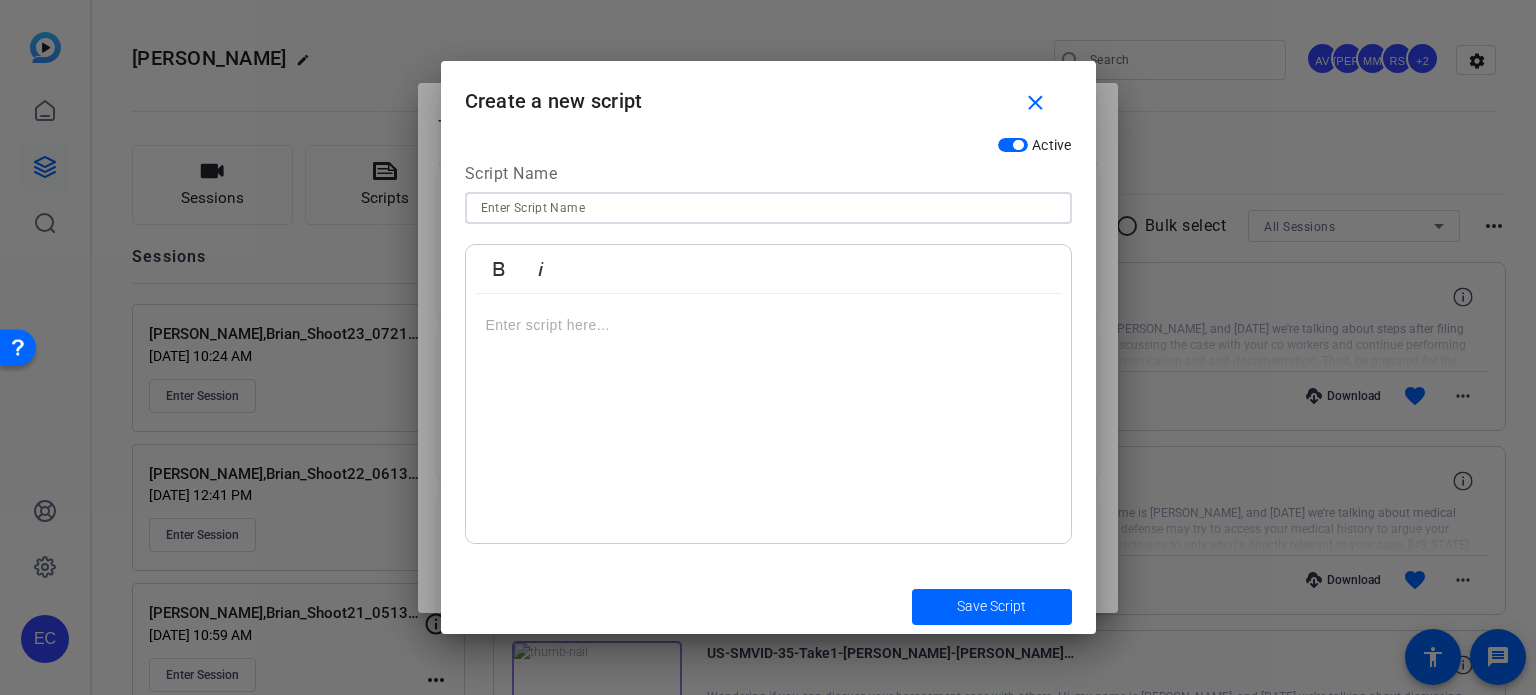 paste on "US-SMVID-41 - Visual Forms of Sexual Harassment" 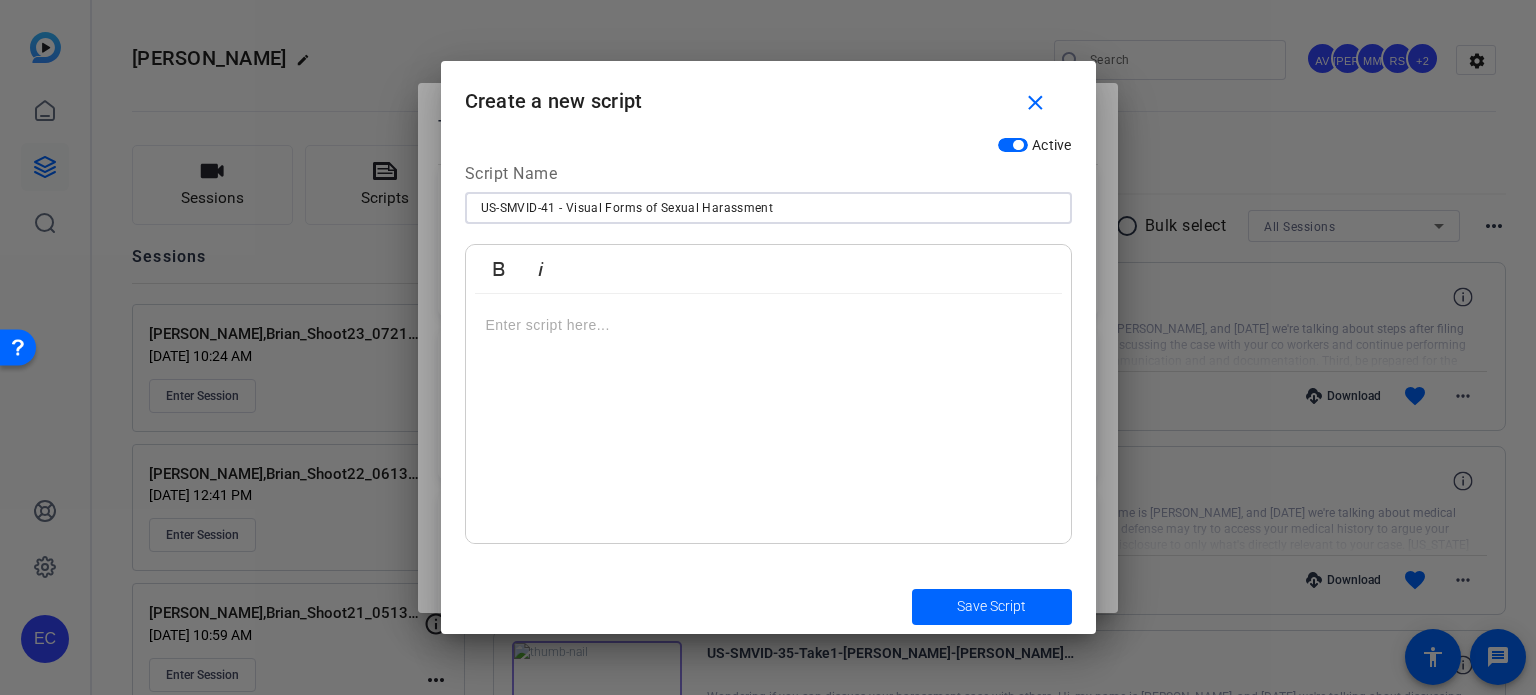 type on "US-SMVID-41 - Visual Forms of Sexual Harassment" 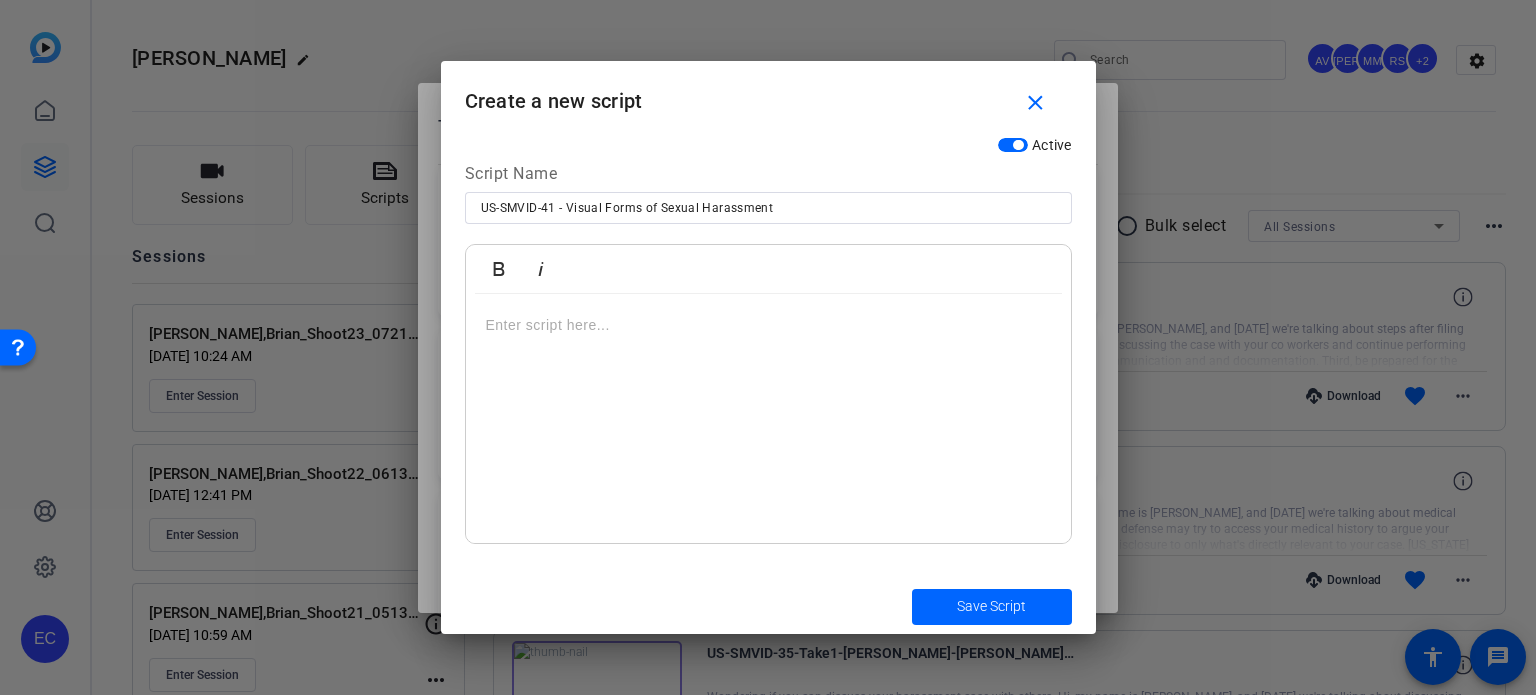 click at bounding box center [768, 419] 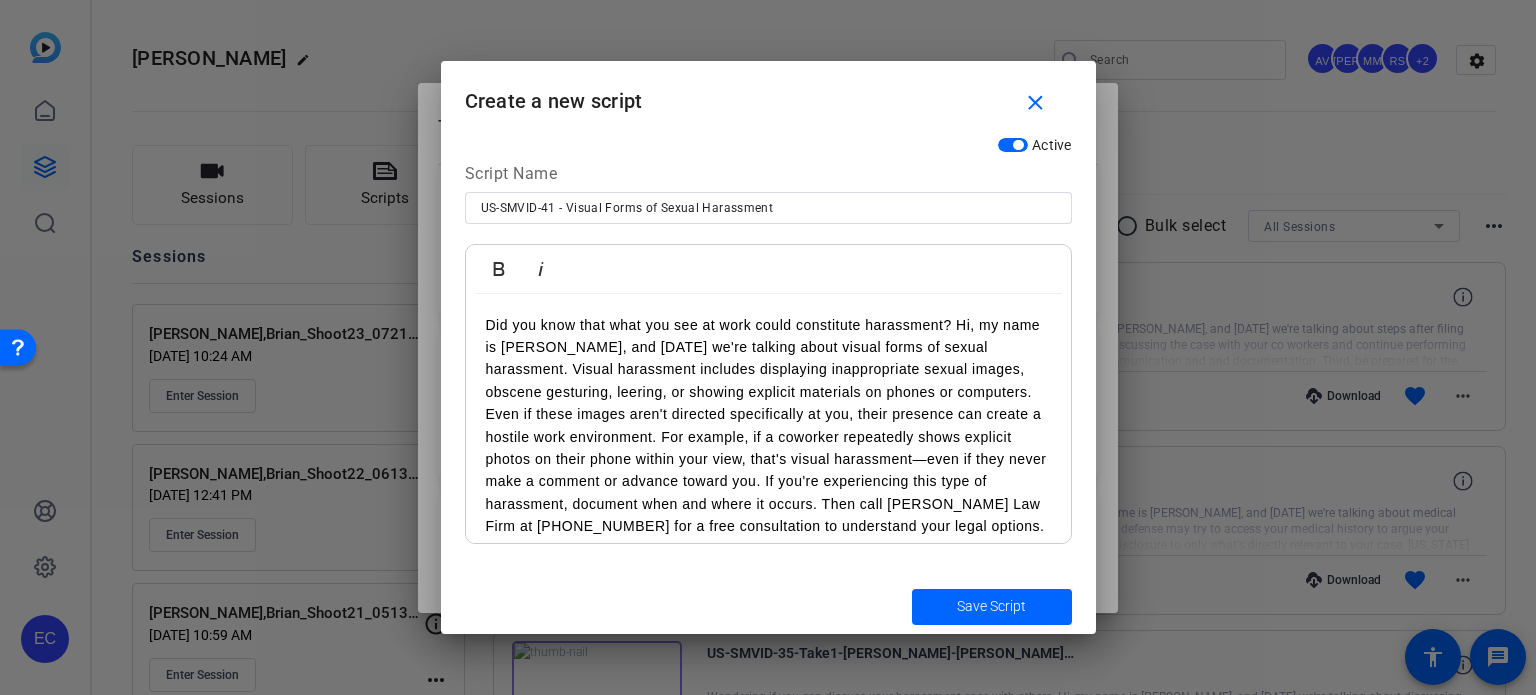 click on "Did you know that what you see at work could constitute harassment? Hi, my name is [PERSON_NAME], and [DATE] we're talking about visual forms of sexual harassment. Visual harassment includes displaying inappropriate sexual images, obscene gesturing, leering, or showing explicit materials on phones or computers. Even if these images aren't directed specifically at you, their presence can create a hostile work environment. For example, if a coworker repeatedly shows explicit photos on their phone within your view, that's visual harassment—even if they never make a comment or advance toward you. If you're experiencing this type of harassment, document when and where it occurs. Then call [PERSON_NAME] Law Firm at [PHONE_NUMBER] for a free consultation to understand your legal options." at bounding box center [768, 426] 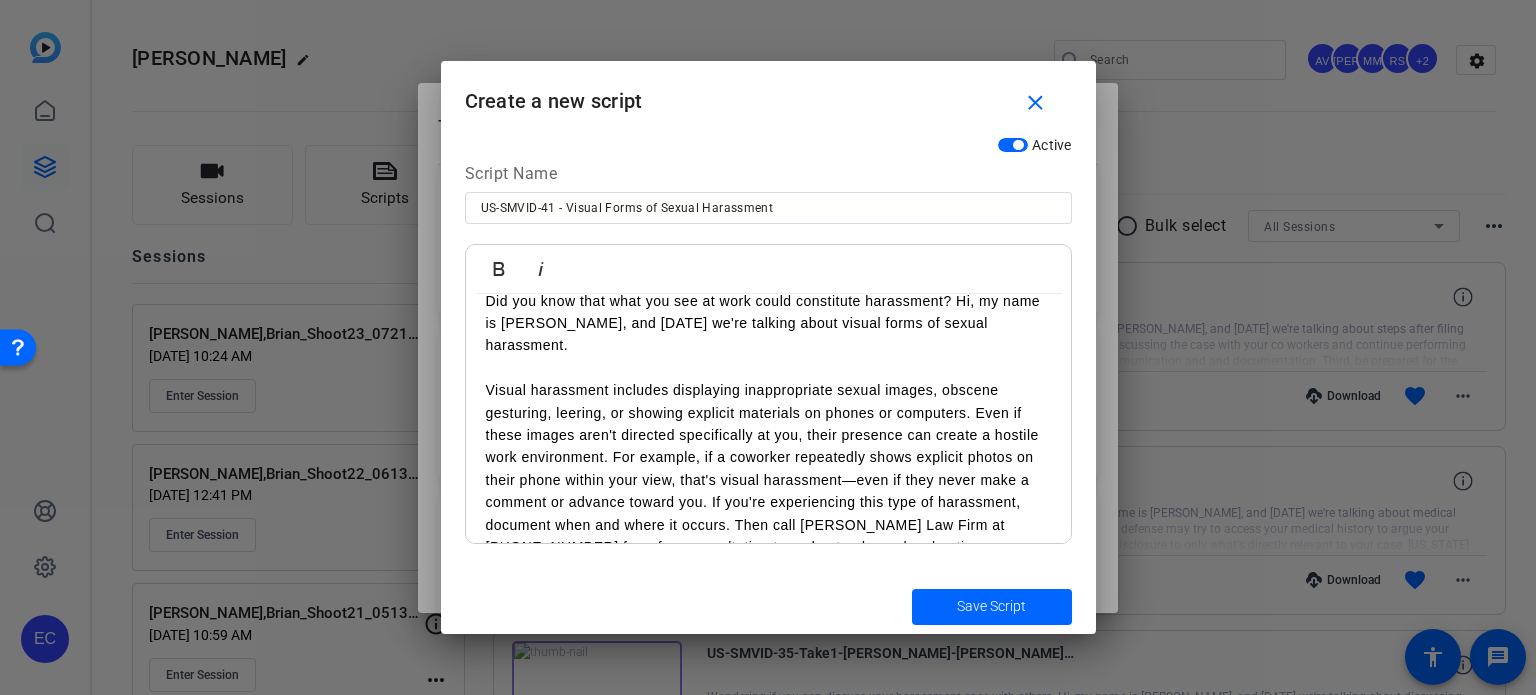 scroll, scrollTop: 36, scrollLeft: 0, axis: vertical 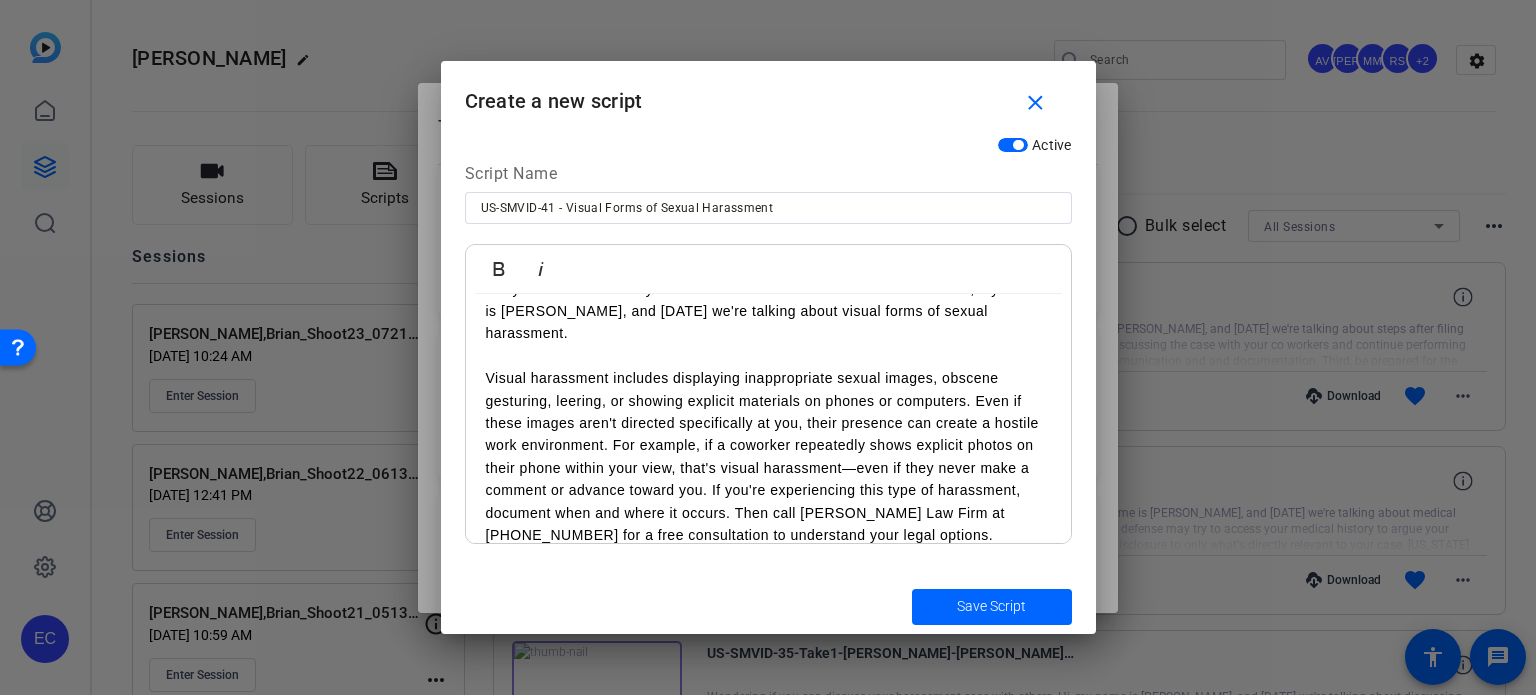 click on "Visual harassment includes displaying inappropriate sexual images, obscene gesturing, leering, or showing explicit materials on phones or computers. Even if these images aren't directed specifically at you, their presence can create a hostile work environment. For example, if a coworker repeatedly shows explicit photos on their phone within your view, that's visual harassment—even if they never make a comment or advance toward you. If you're experiencing this type of harassment, document when and where it occurs. Then call [PERSON_NAME] Law Firm at [PHONE_NUMBER] for a free consultation to understand your legal options." at bounding box center [768, 456] 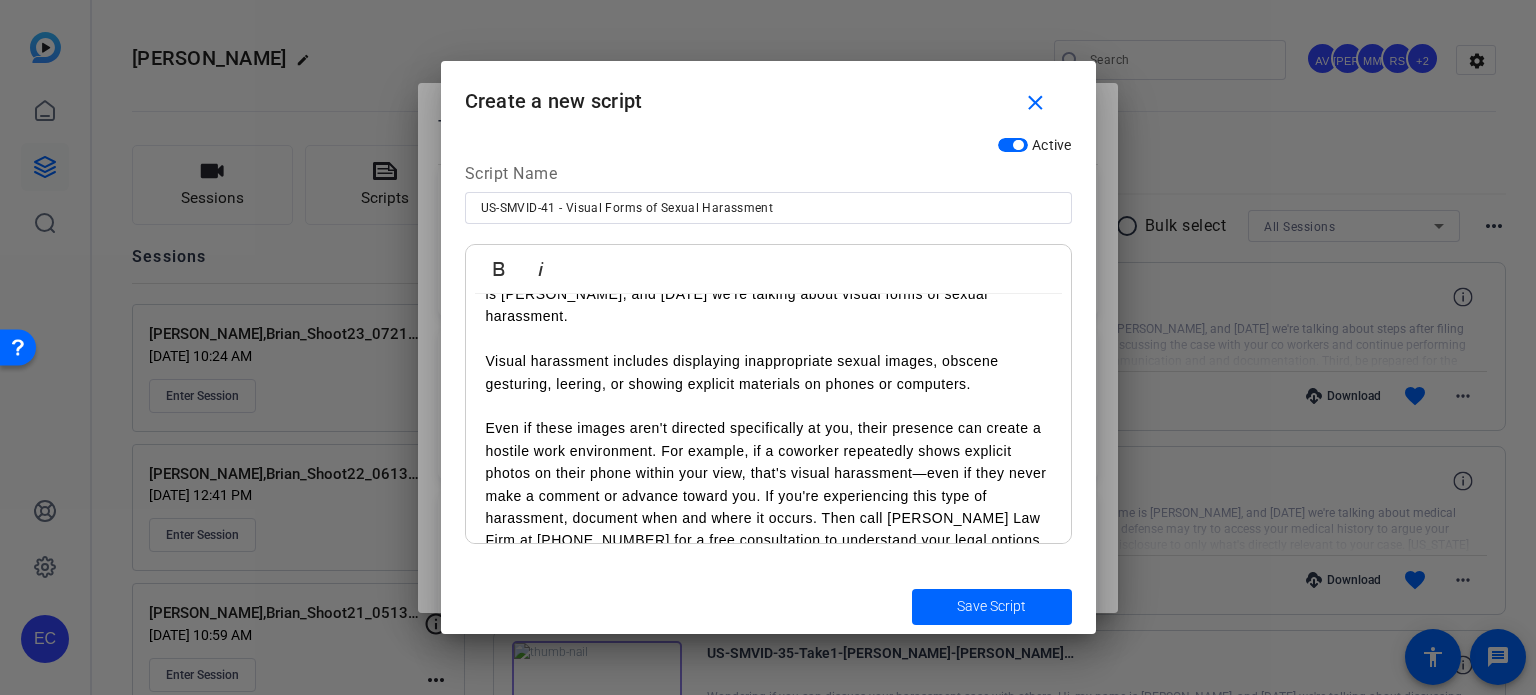 scroll, scrollTop: 58, scrollLeft: 0, axis: vertical 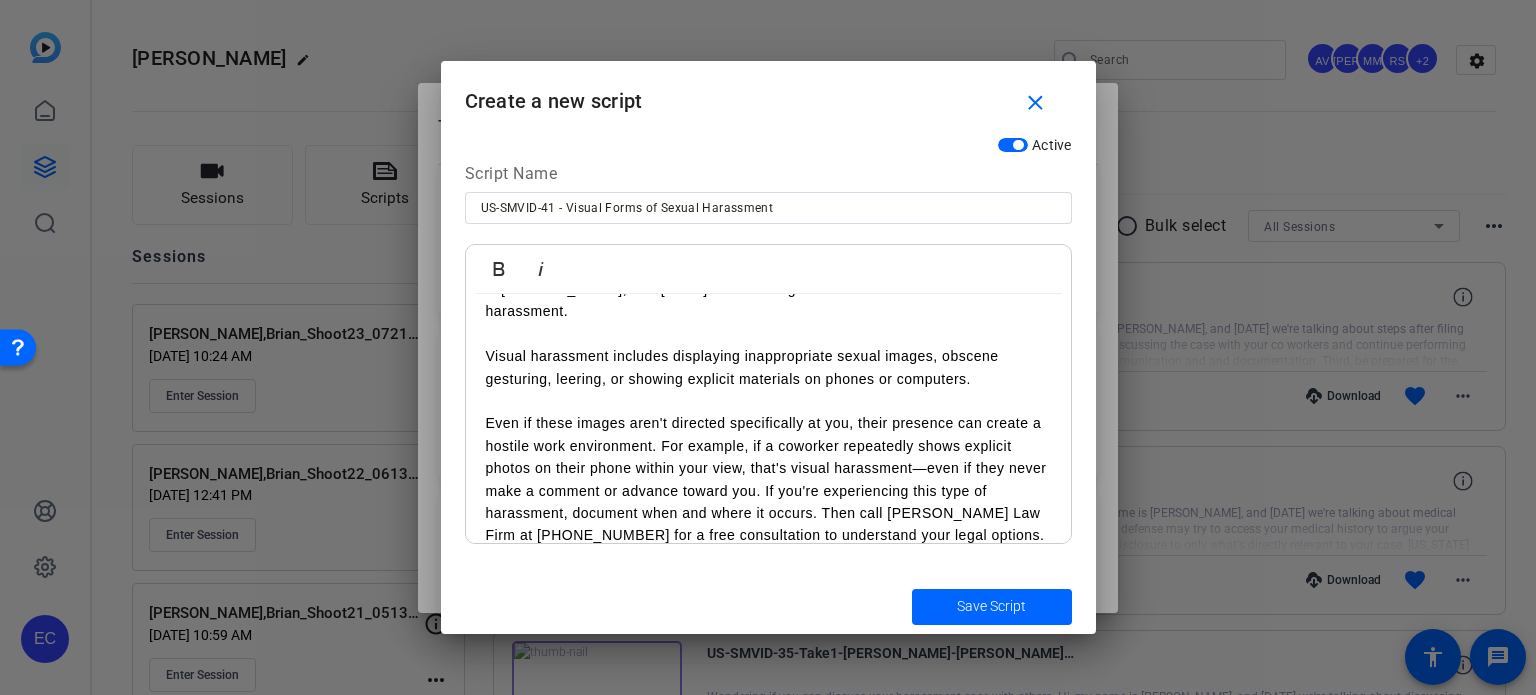 click on "Even if these images aren't directed specifically at you, their presence can create a hostile work environment. For example, if a coworker repeatedly shows explicit photos on their phone within your view, that's visual harassment—even if they never make a comment or advance toward you. If you're experiencing this type of harassment, document when and where it occurs. Then call [PERSON_NAME] Law Firm at [PHONE_NUMBER] for a free consultation to understand your legal options." at bounding box center (768, 479) 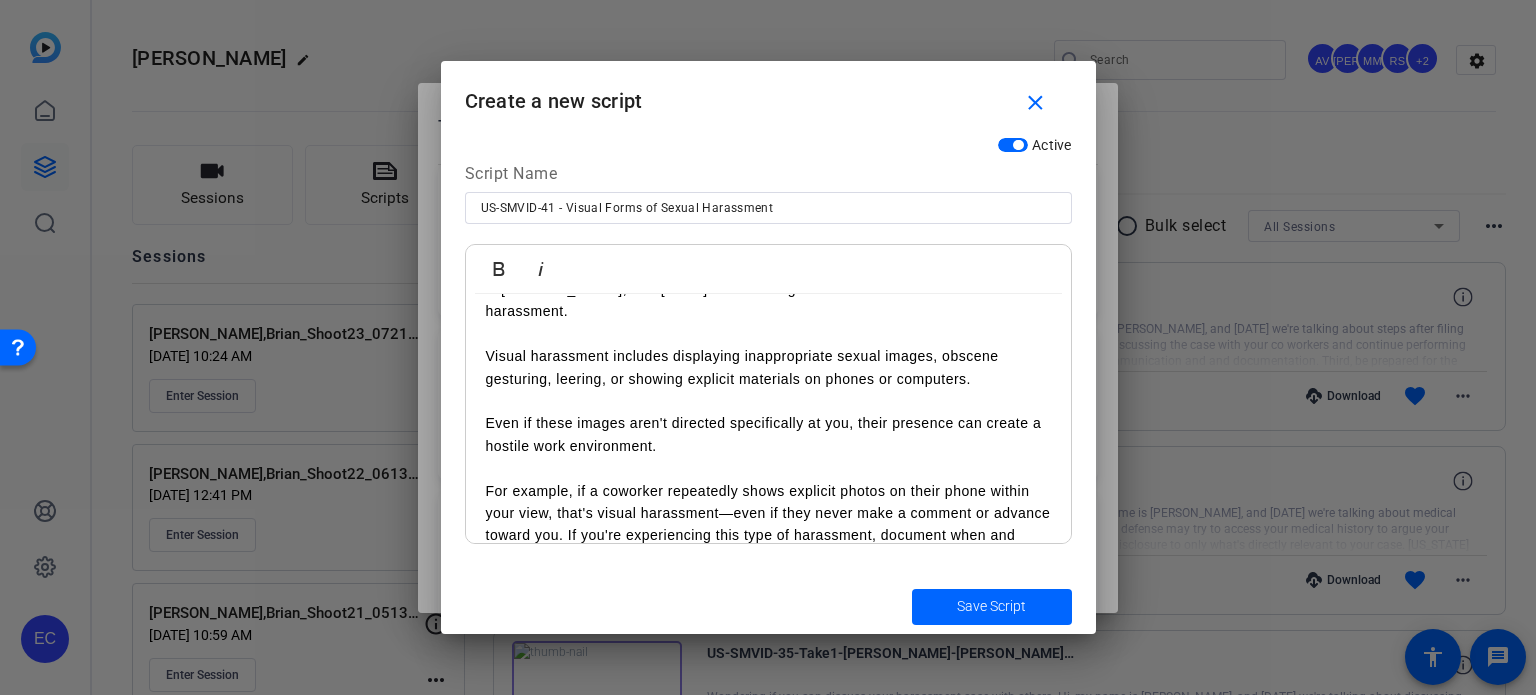 scroll, scrollTop: 103, scrollLeft: 0, axis: vertical 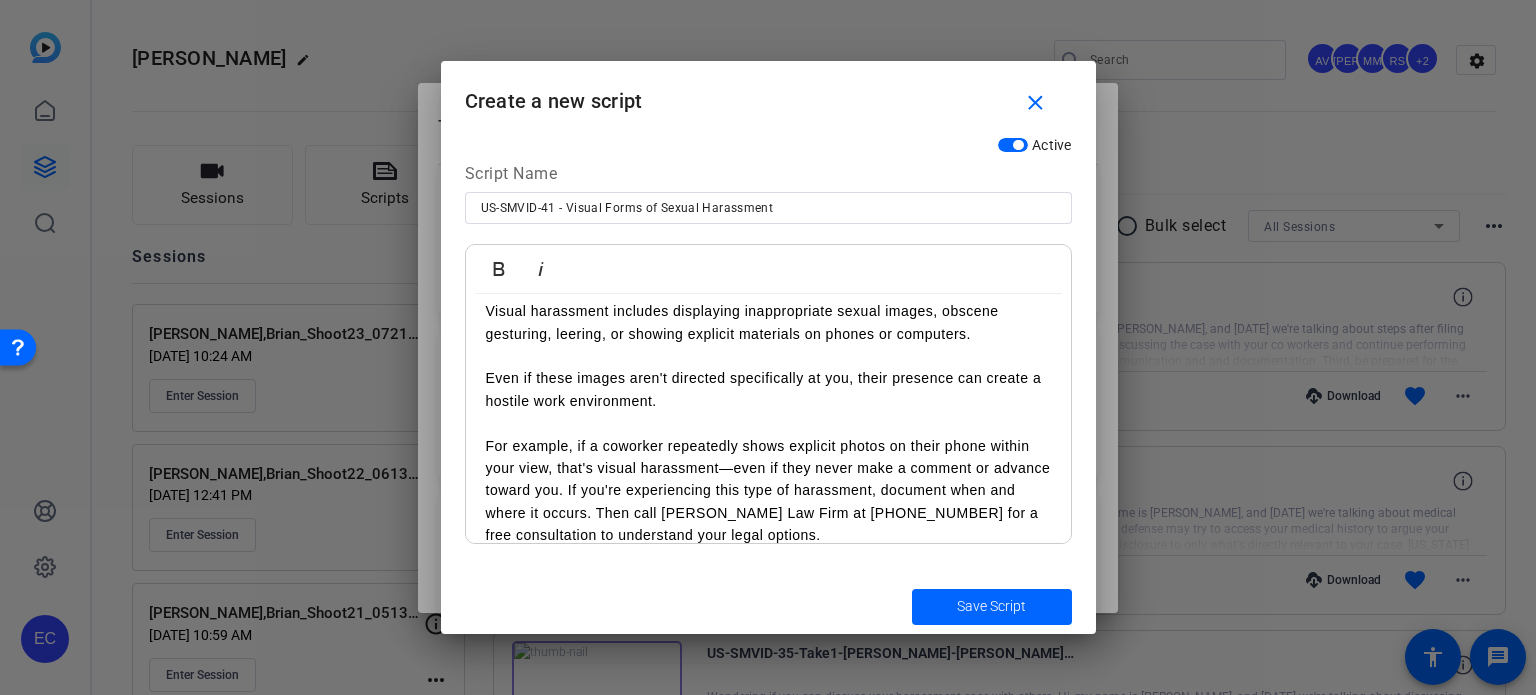 click on "For example, if a coworker repeatedly shows explicit photos on their phone within your view, that's visual harassment—even if they never make a comment or advance toward you. If you're experiencing this type of harassment, document when and where it occurs. Then call [PERSON_NAME] Law Firm at [PHONE_NUMBER] for a free consultation to understand your legal options." at bounding box center (768, 491) 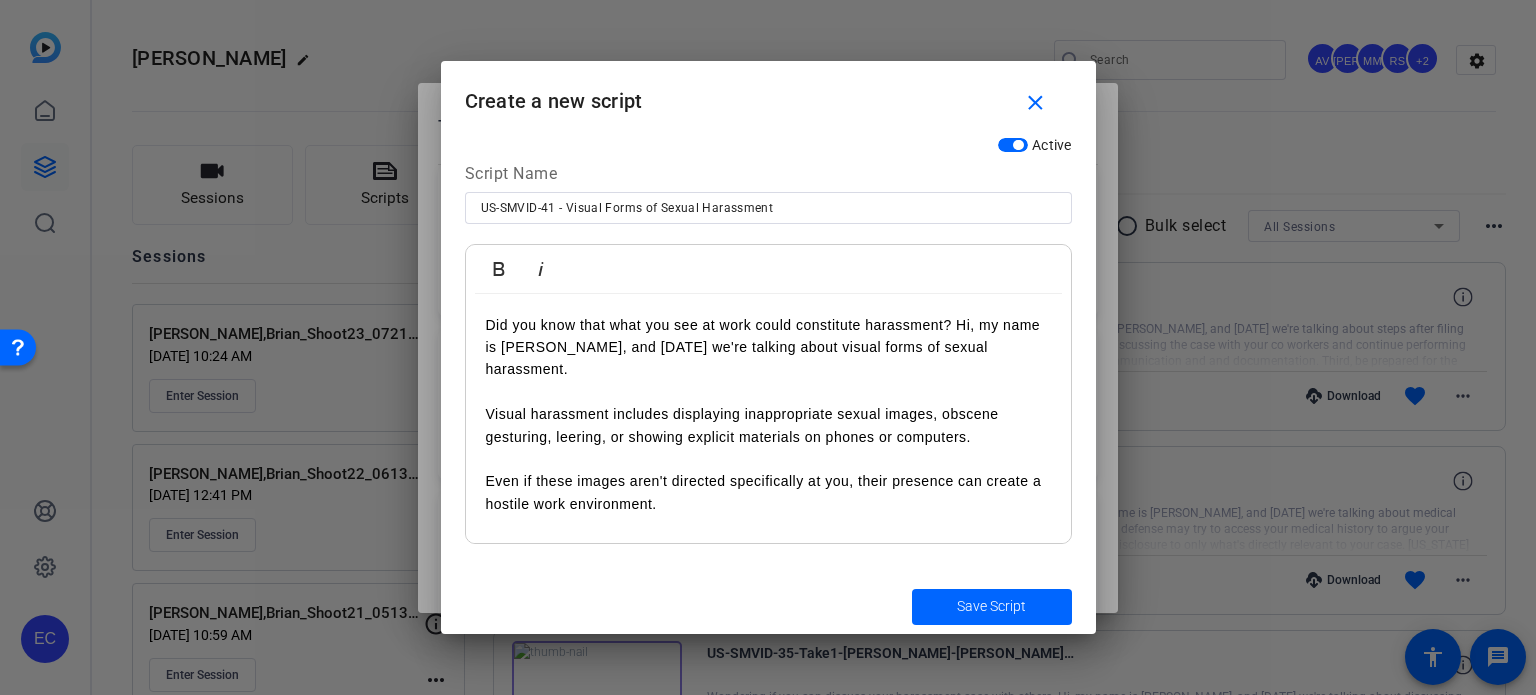 scroll, scrollTop: 148, scrollLeft: 0, axis: vertical 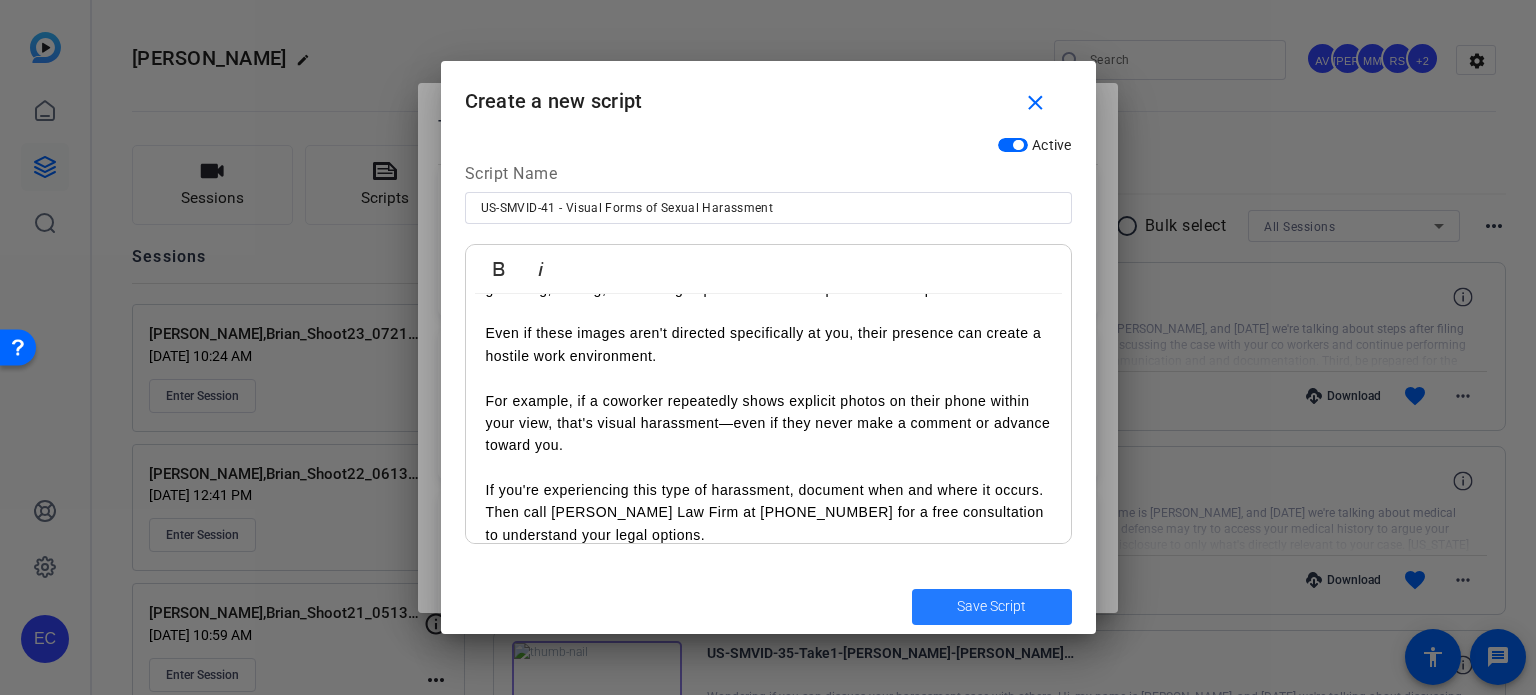 click at bounding box center (992, 607) 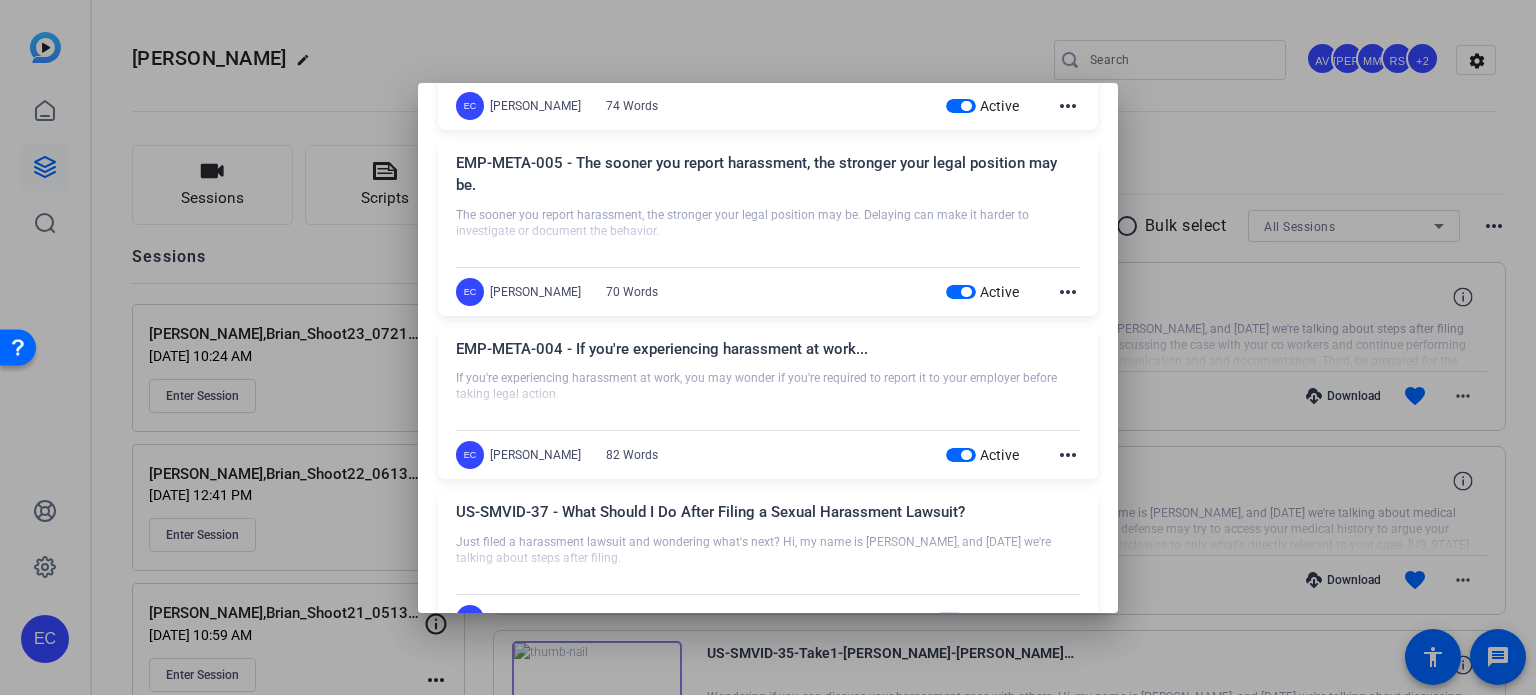 scroll, scrollTop: 100, scrollLeft: 0, axis: vertical 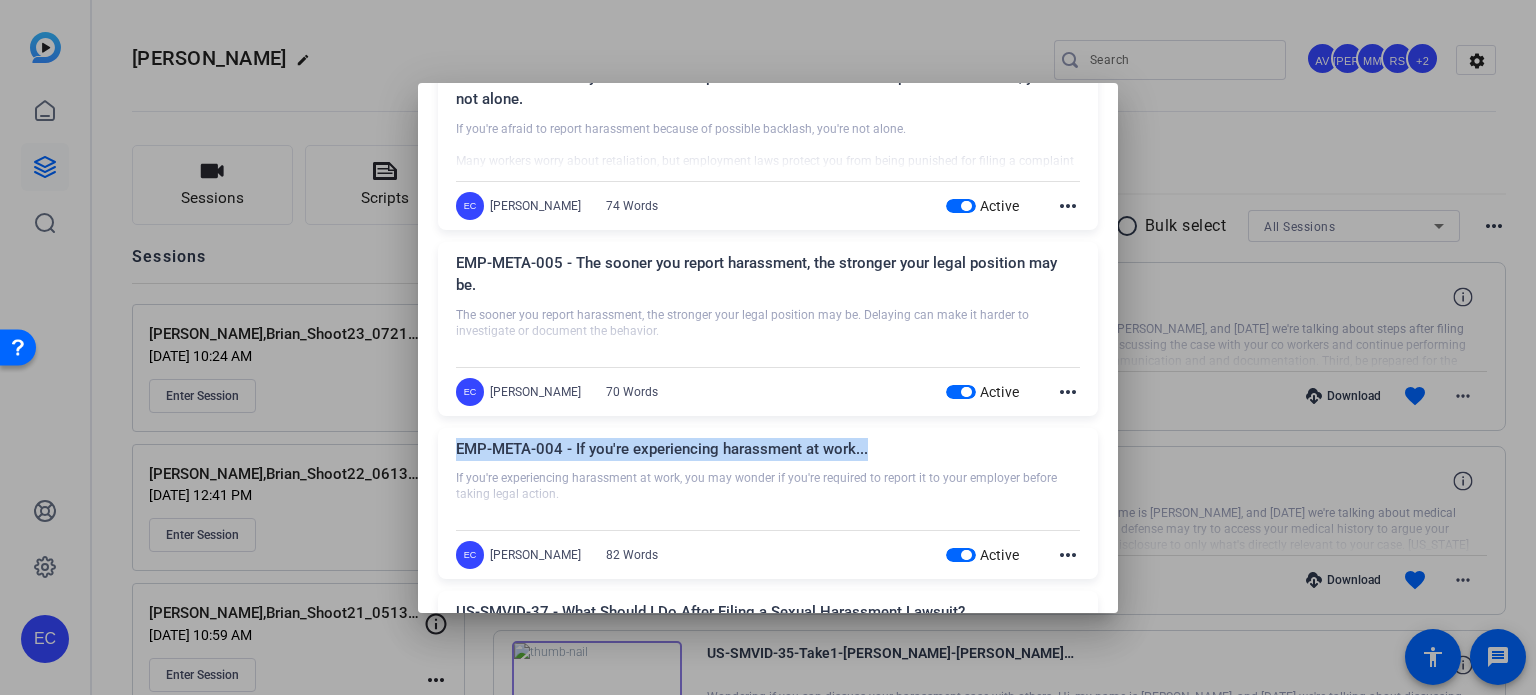 drag, startPoint x: 871, startPoint y: 448, endPoint x: 454, endPoint y: 459, distance: 417.14505 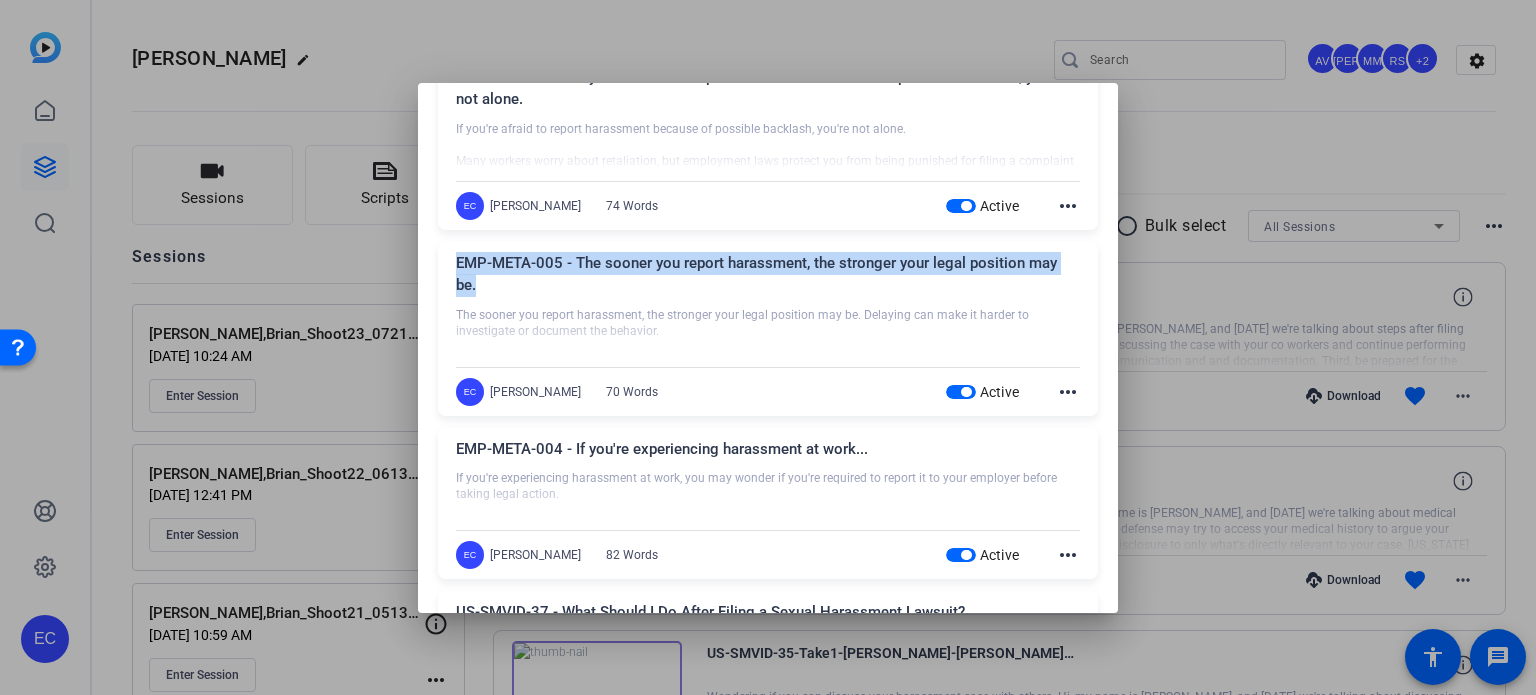 drag, startPoint x: 475, startPoint y: 288, endPoint x: 456, endPoint y: 263, distance: 31.400637 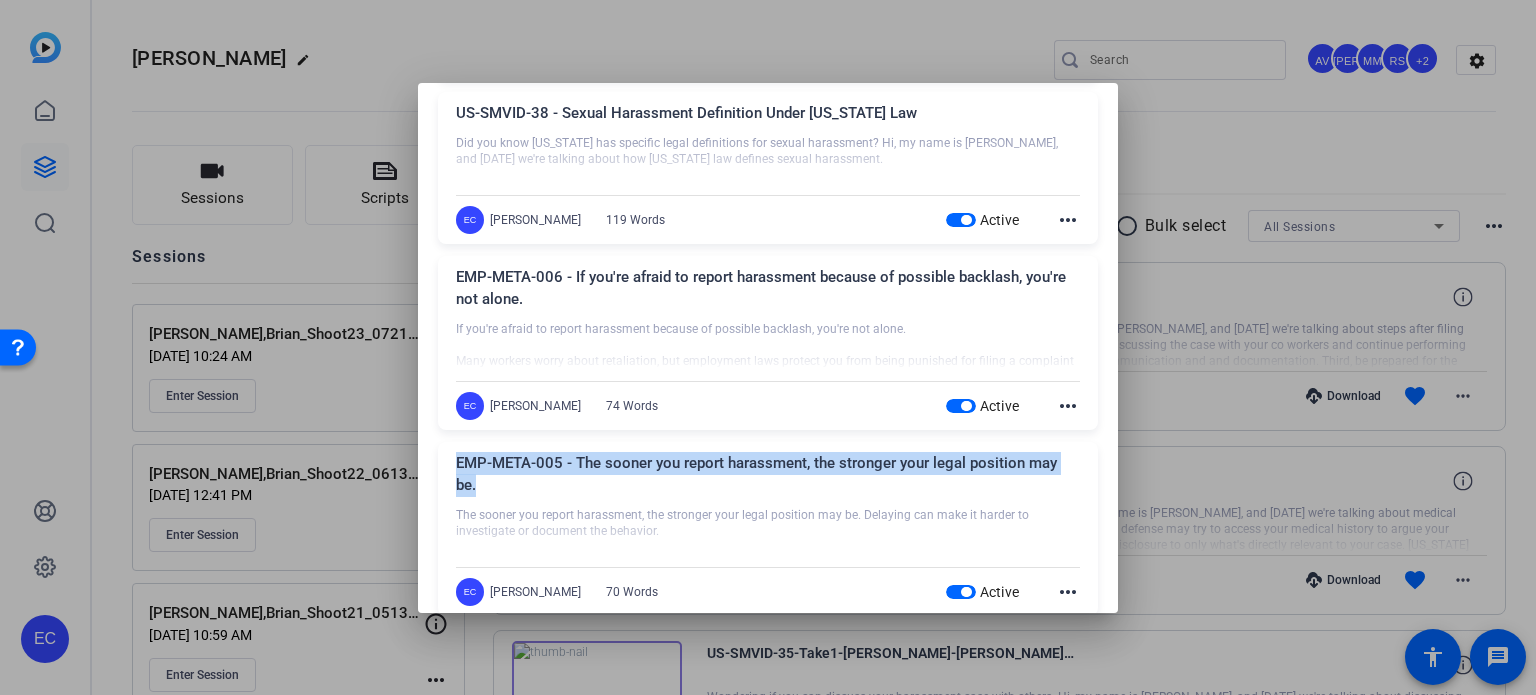 scroll, scrollTop: 300, scrollLeft: 0, axis: vertical 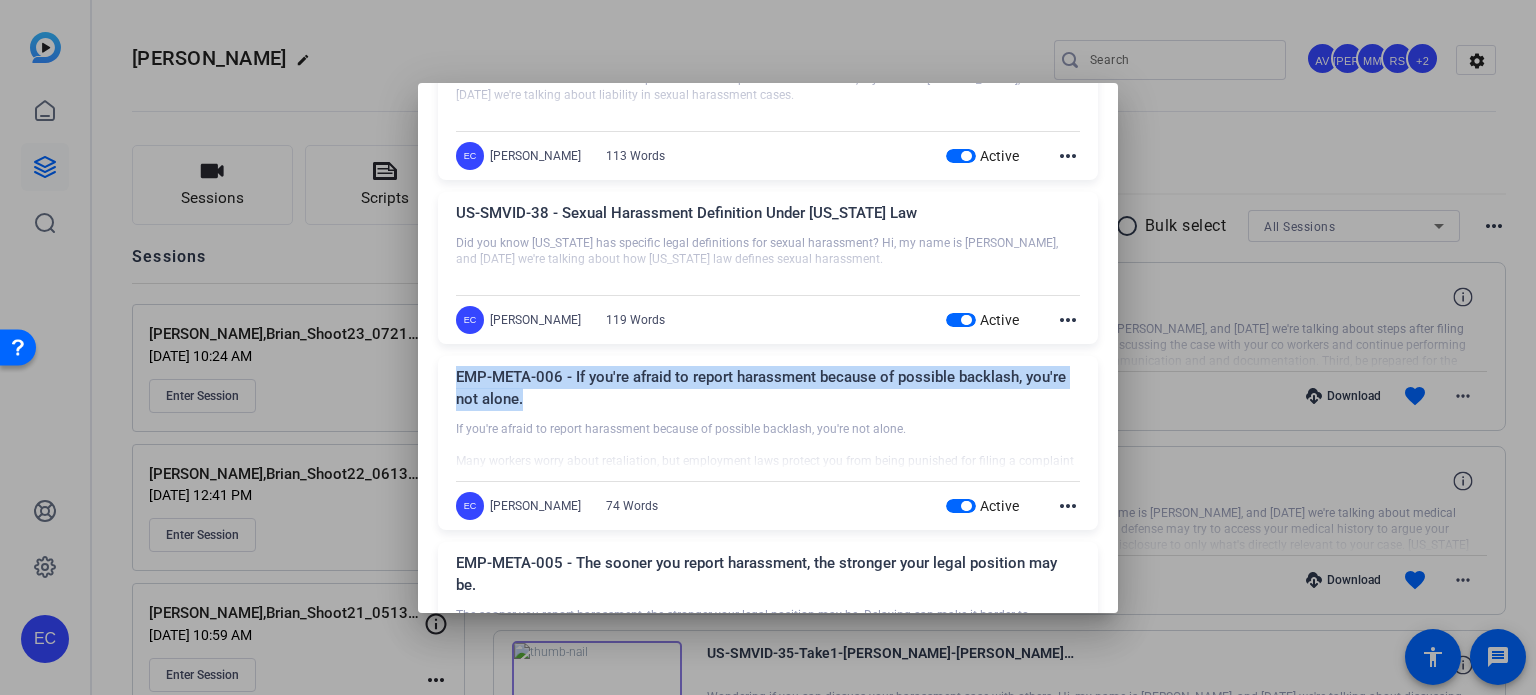 drag, startPoint x: 527, startPoint y: 399, endPoint x: 453, endPoint y: 379, distance: 76.655075 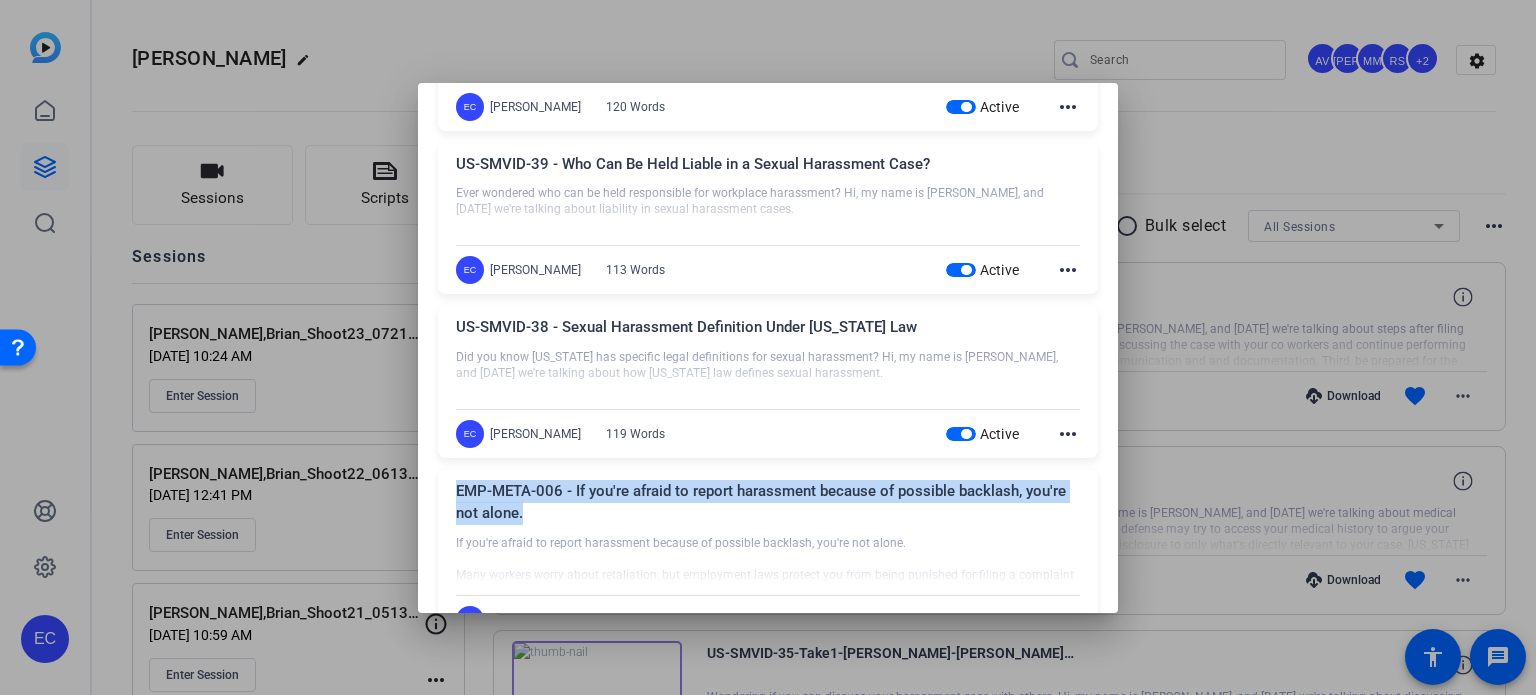 scroll, scrollTop: 100, scrollLeft: 0, axis: vertical 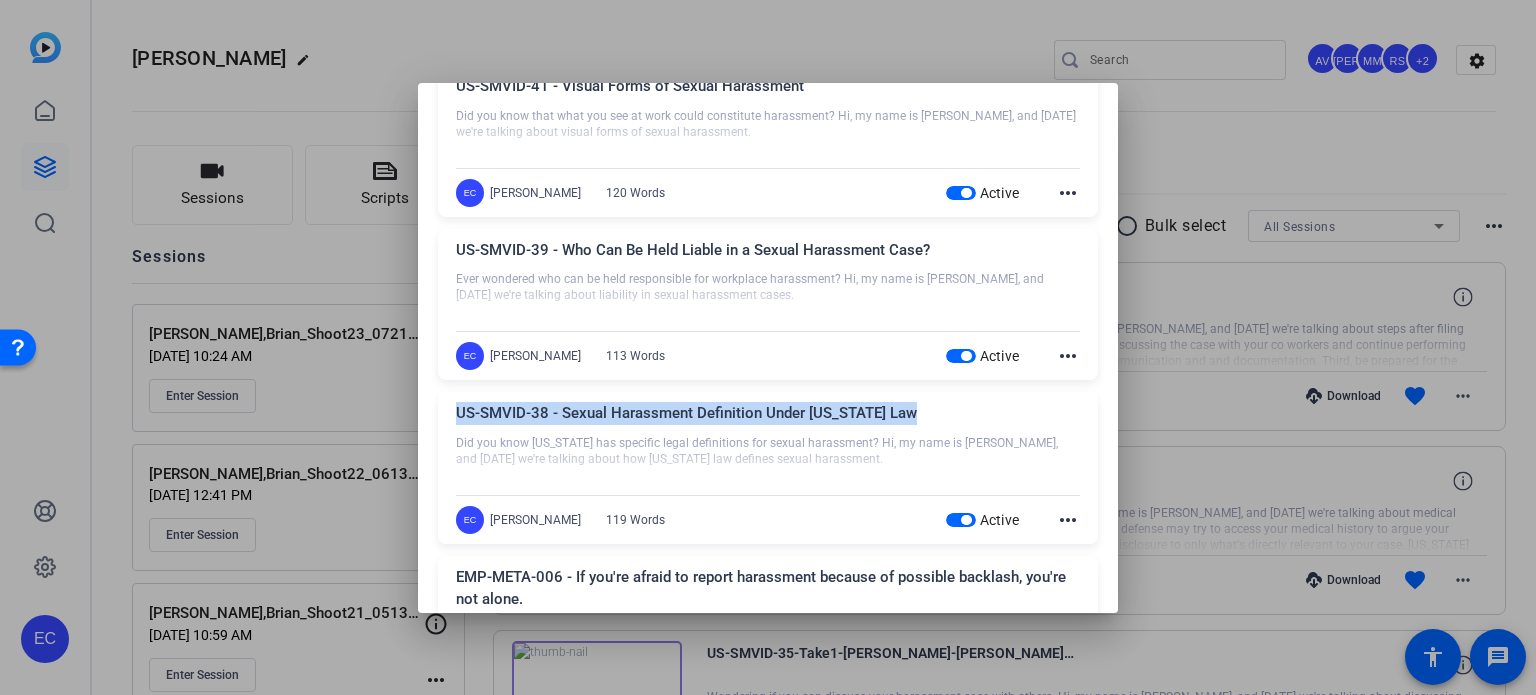 drag, startPoint x: 793, startPoint y: 397, endPoint x: 449, endPoint y: 410, distance: 344.24554 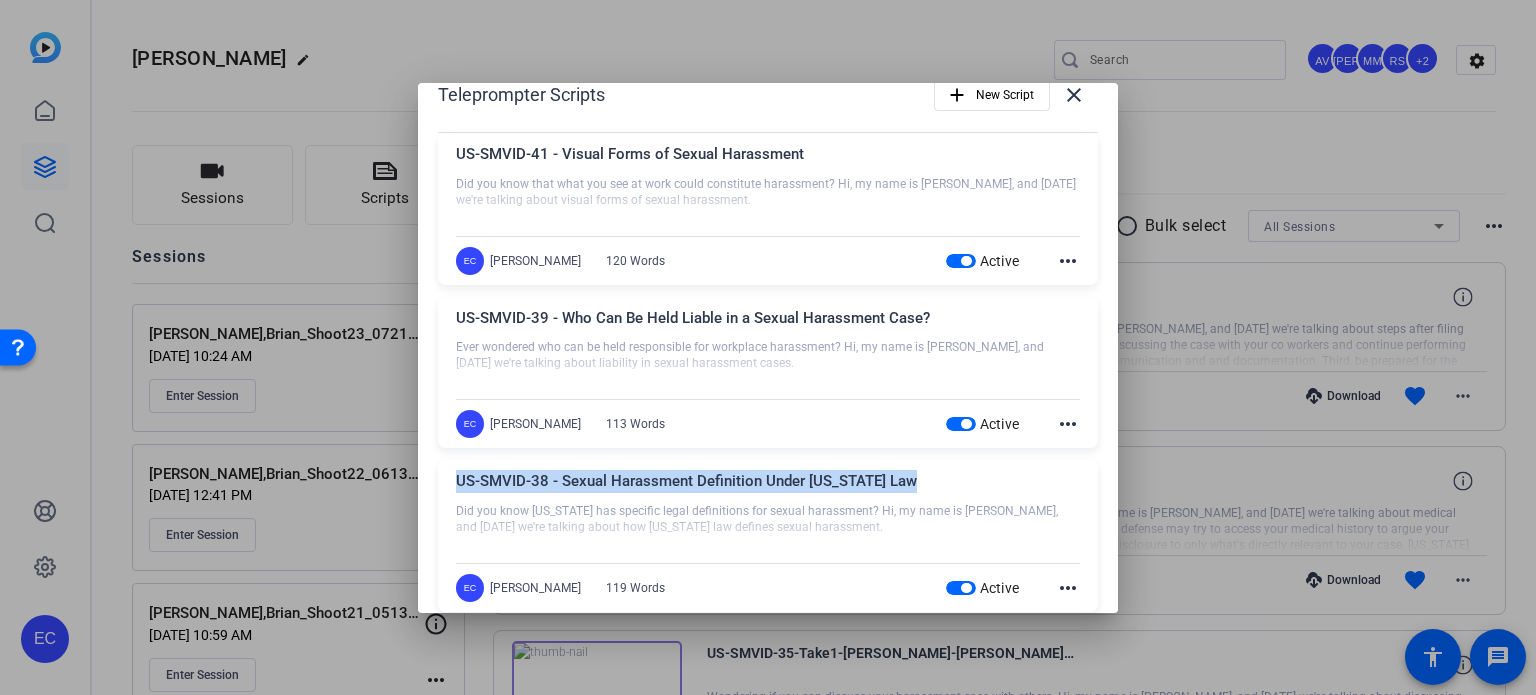 scroll, scrollTop: 0, scrollLeft: 0, axis: both 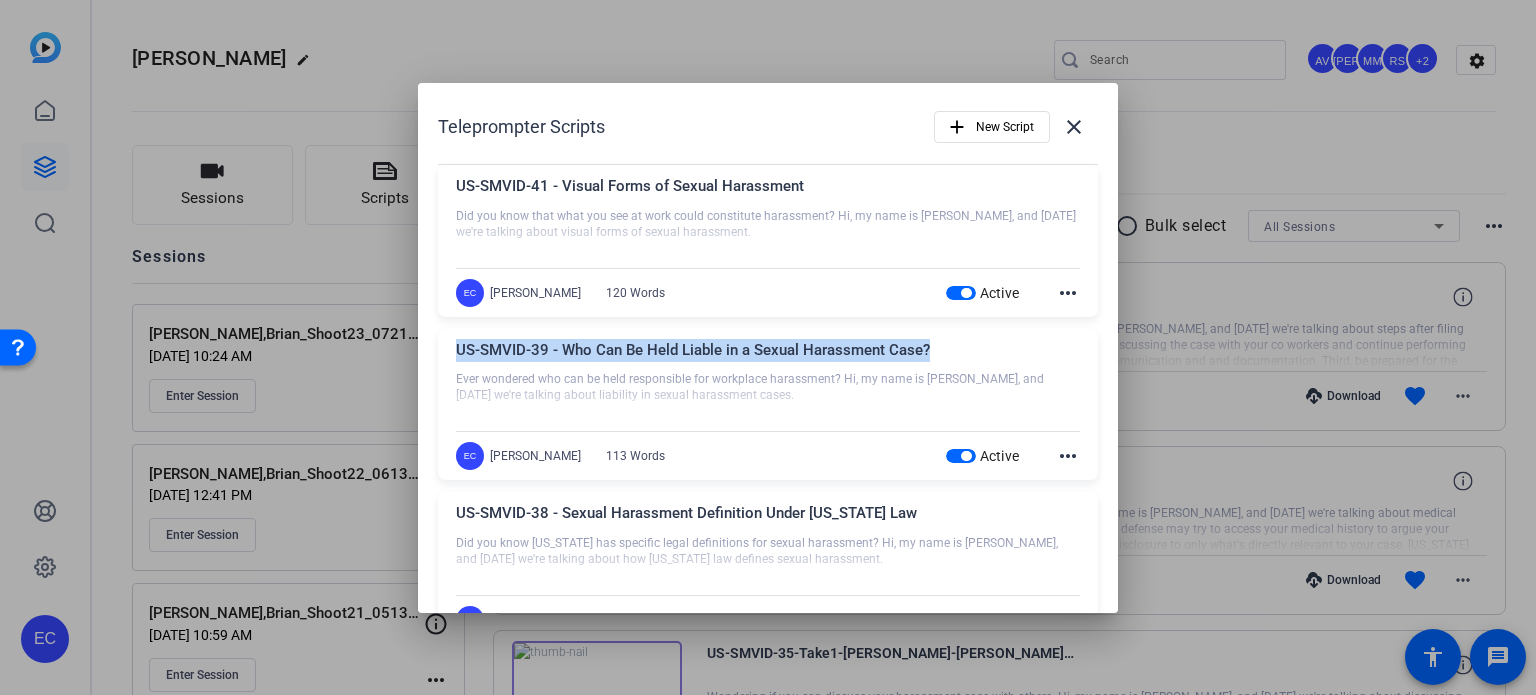 drag, startPoint x: 772, startPoint y: 327, endPoint x: 453, endPoint y: 330, distance: 319.0141 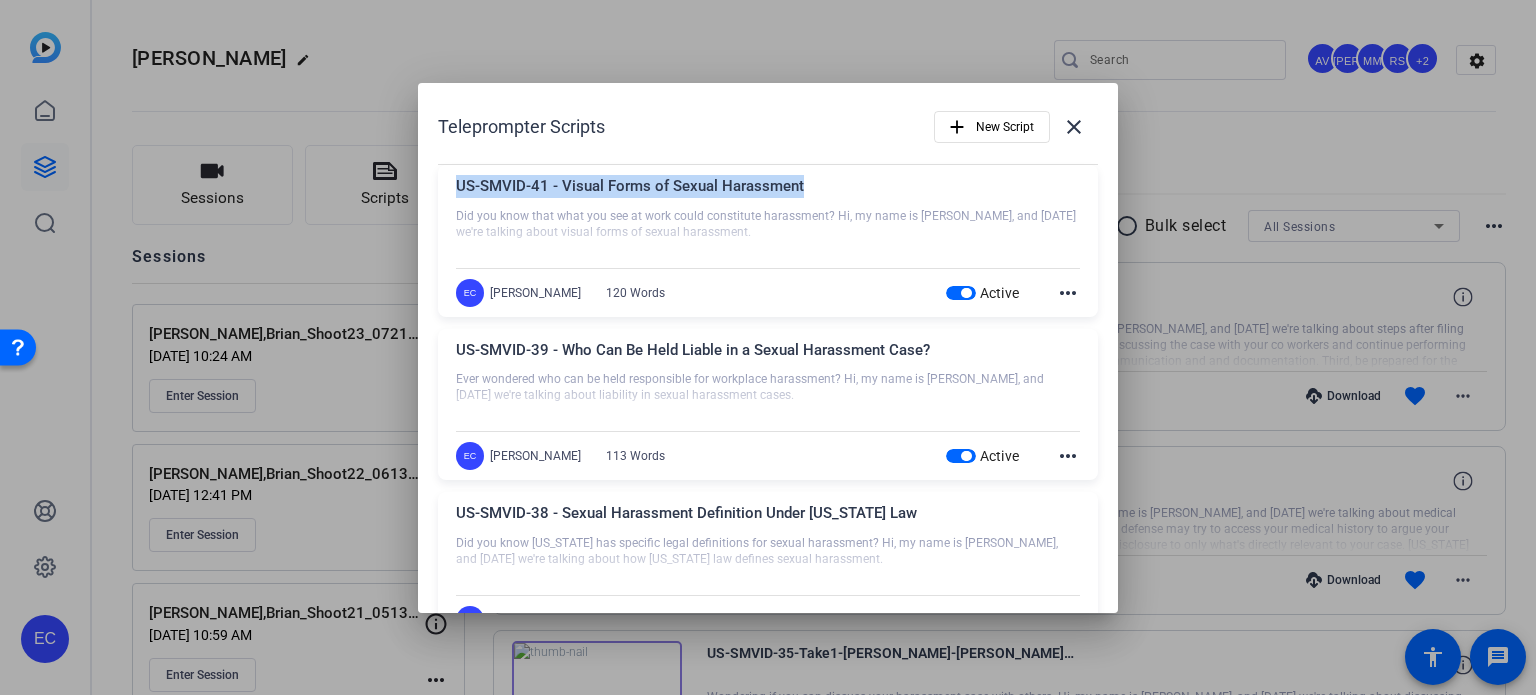 drag, startPoint x: 803, startPoint y: 191, endPoint x: 453, endPoint y: 183, distance: 350.09143 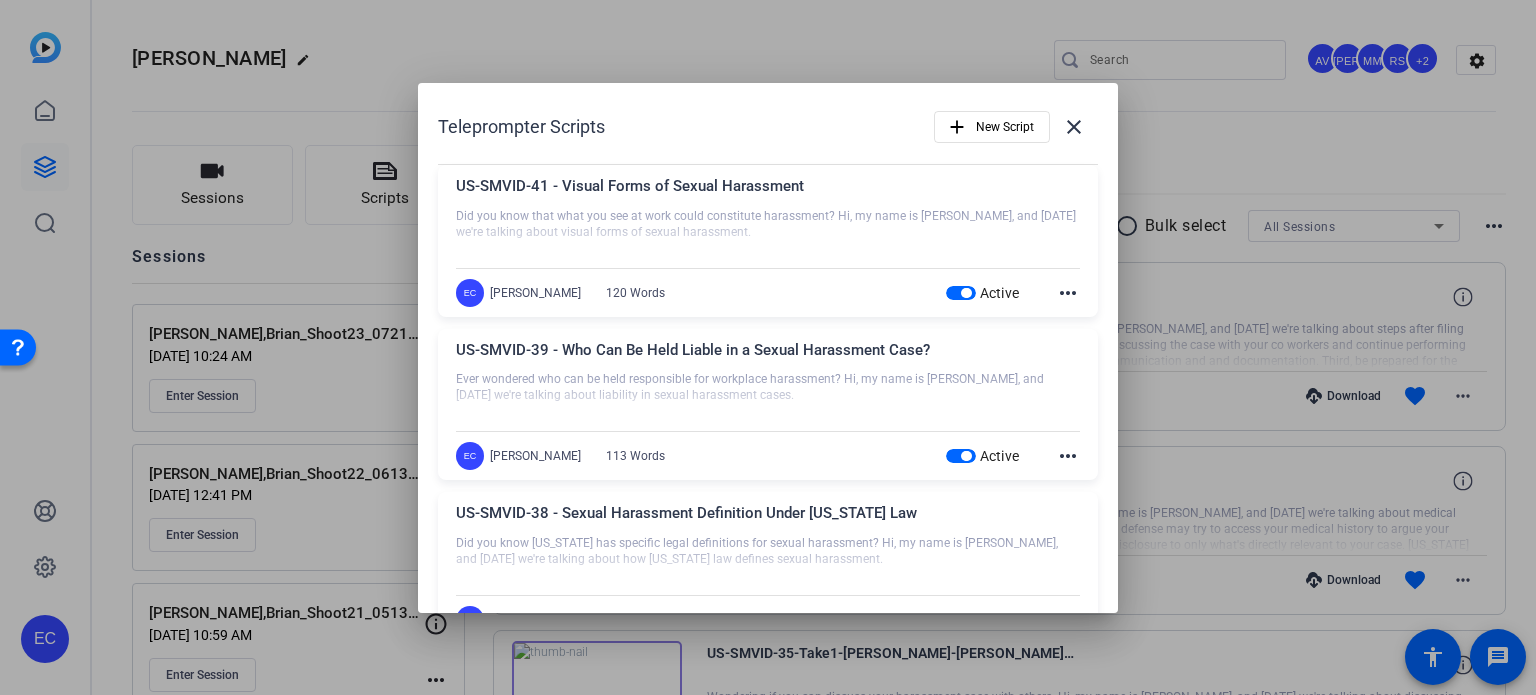 click at bounding box center (768, 347) 